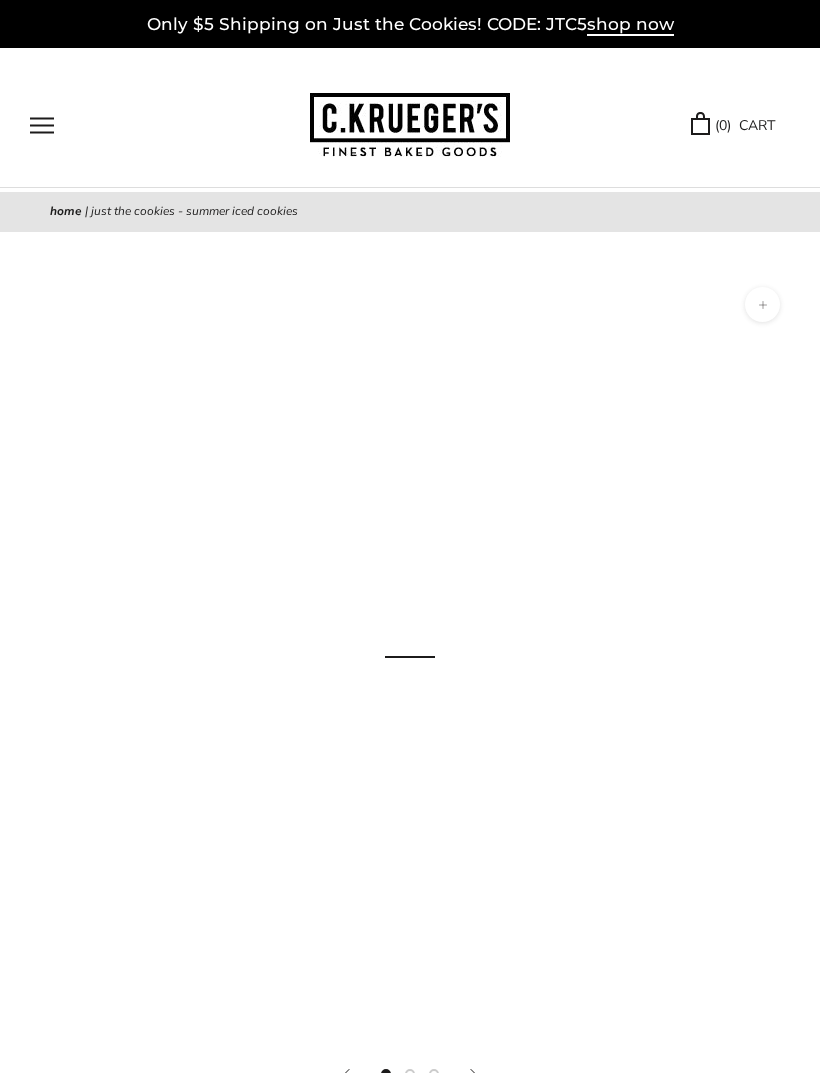 scroll, scrollTop: 0, scrollLeft: 0, axis: both 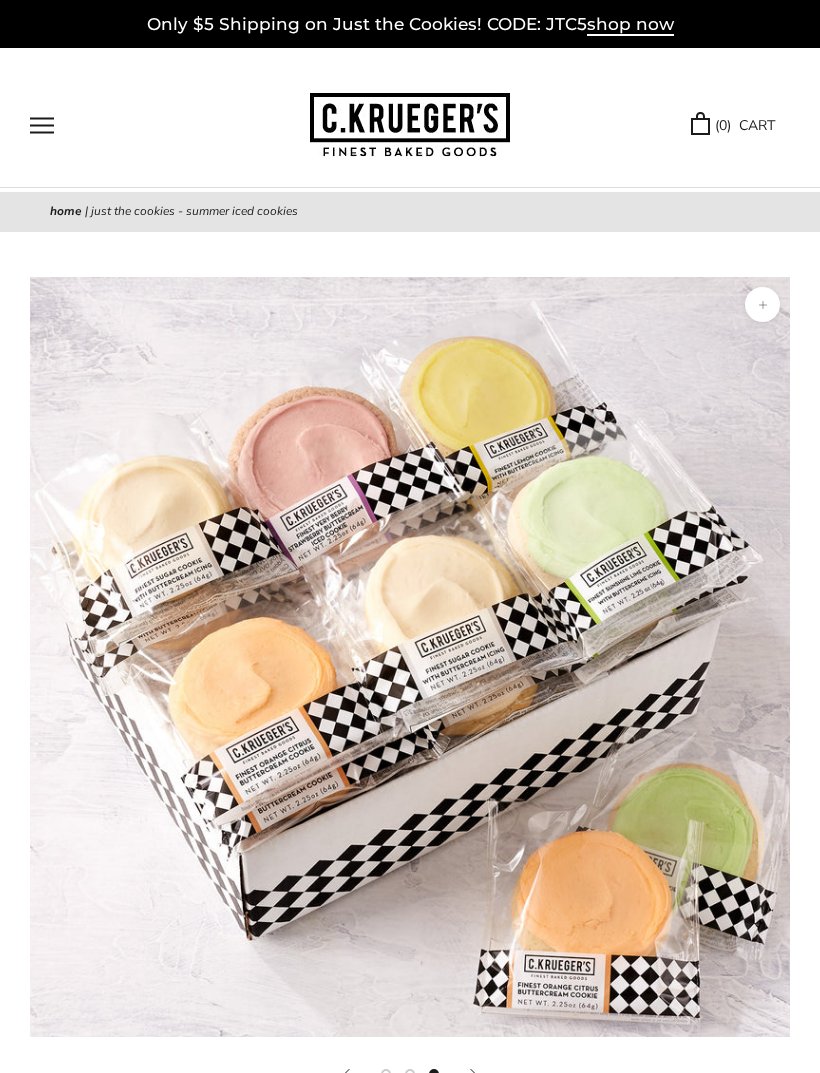 click at bounding box center [42, 125] 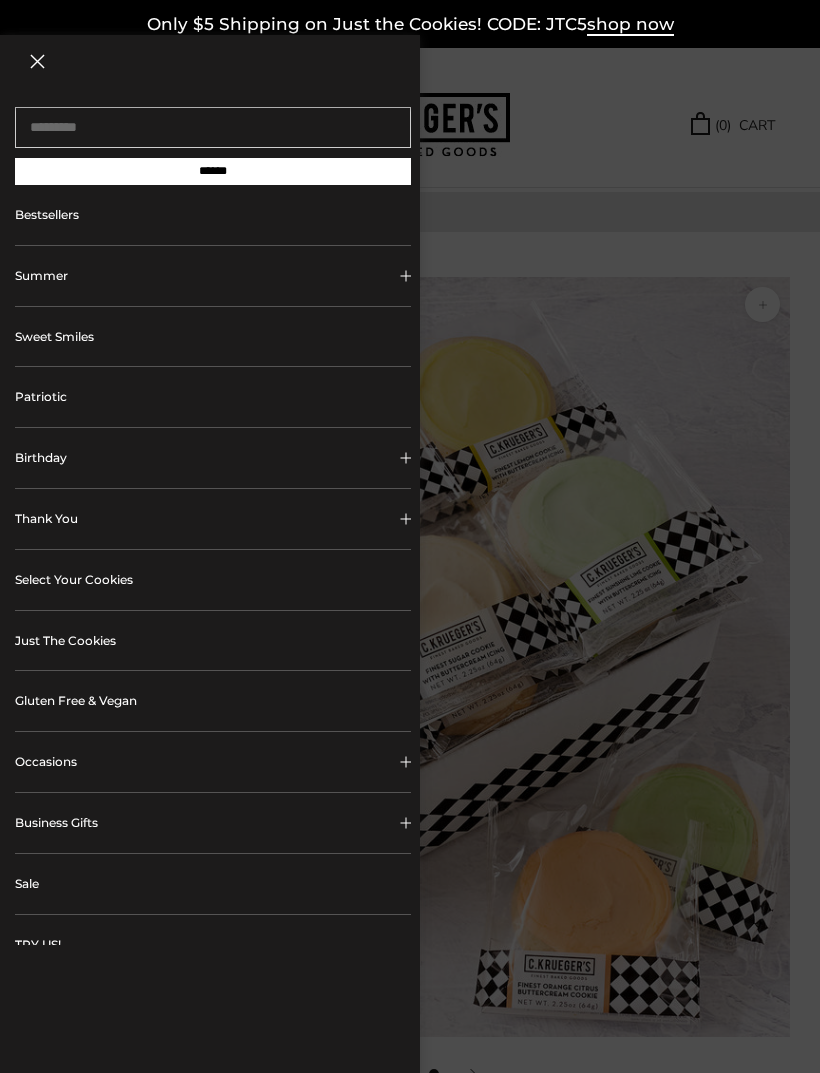 click on "Sweet Smiles" at bounding box center (213, 337) 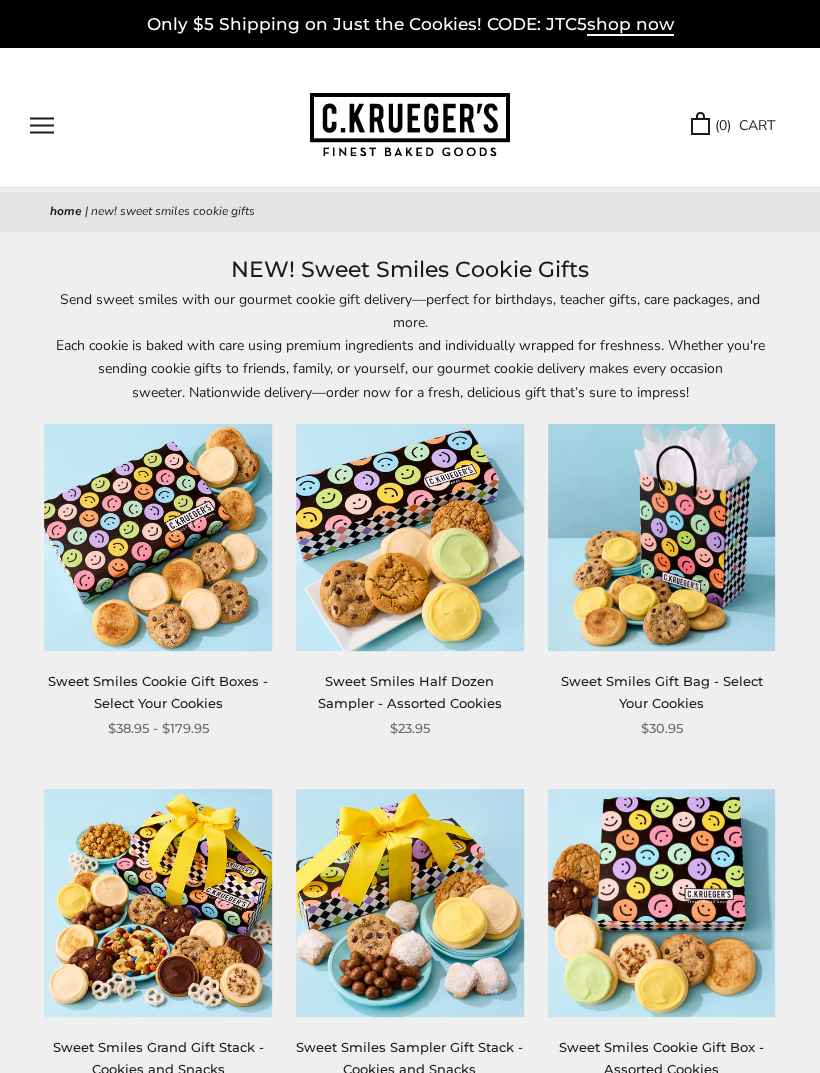 scroll, scrollTop: 0, scrollLeft: 0, axis: both 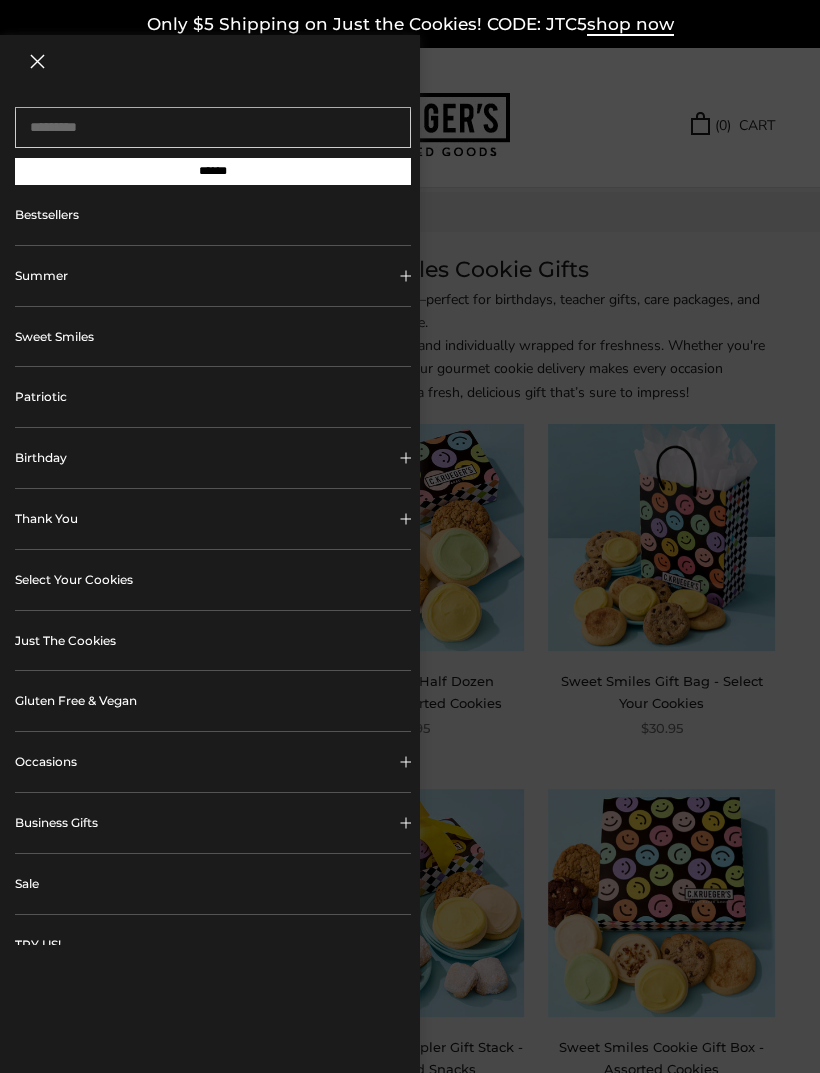 click on "Just The Cookies" at bounding box center (213, 641) 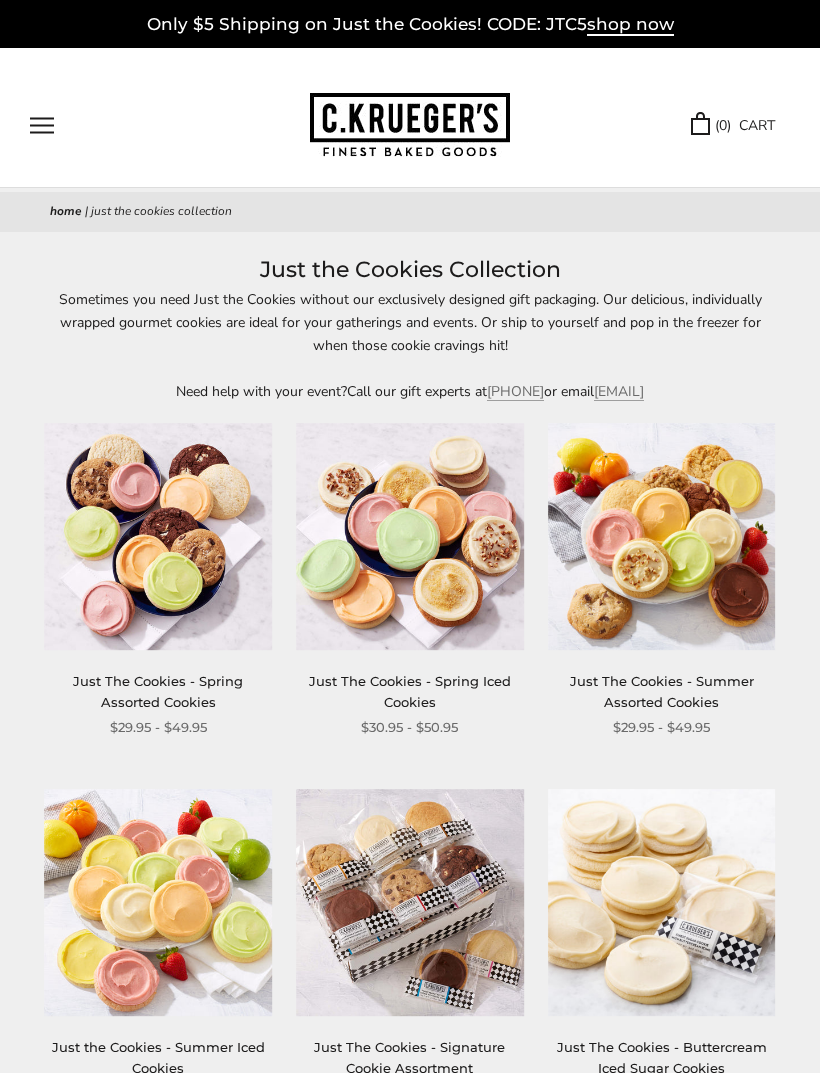 scroll, scrollTop: 0, scrollLeft: 0, axis: both 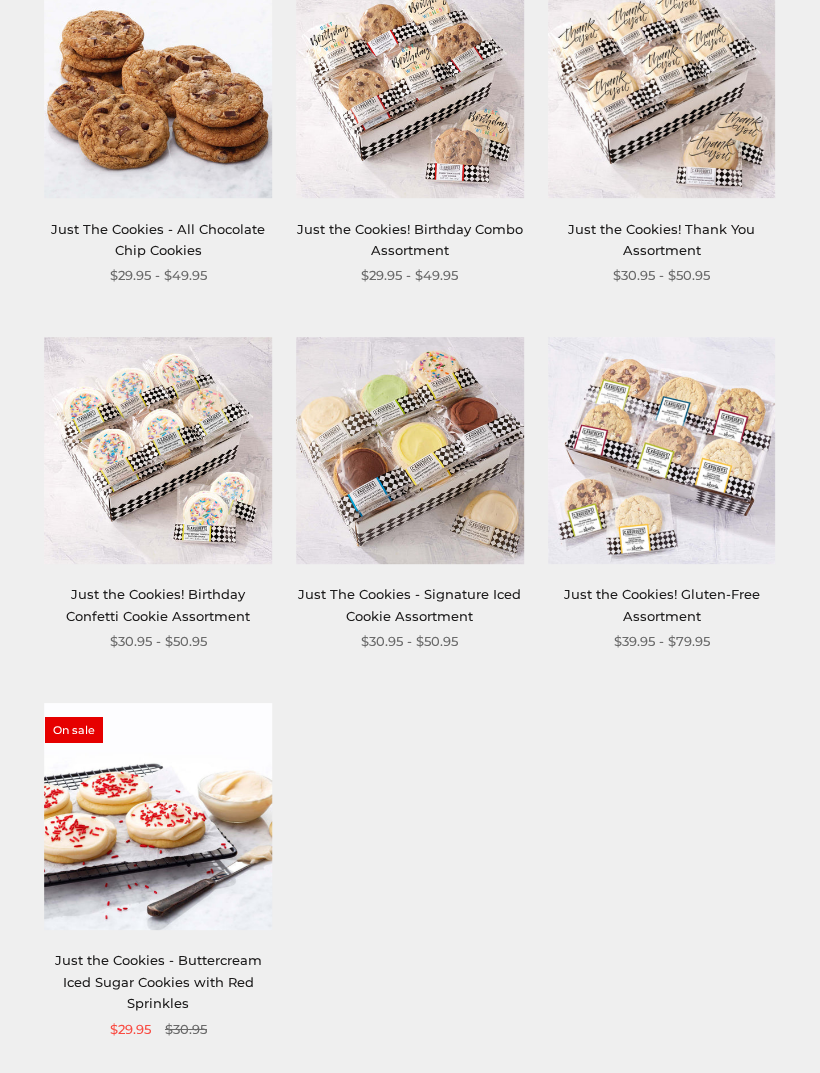 click at bounding box center (159, 817) 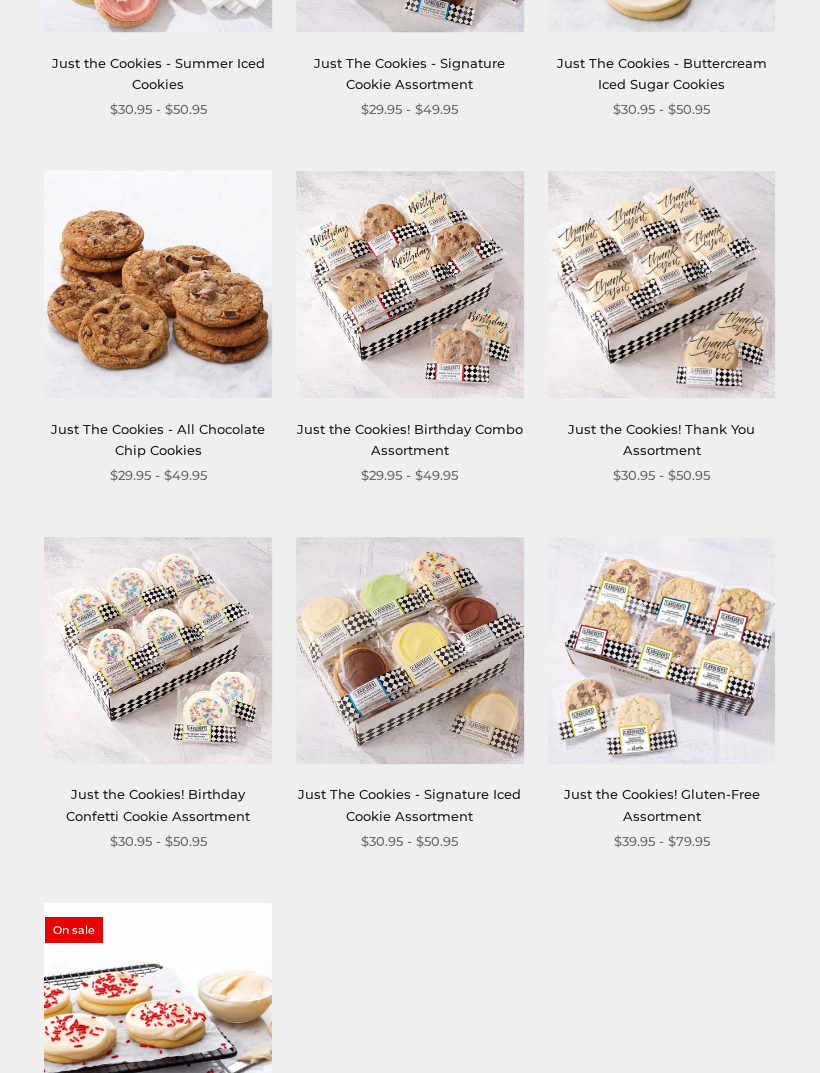 scroll, scrollTop: 969, scrollLeft: 0, axis: vertical 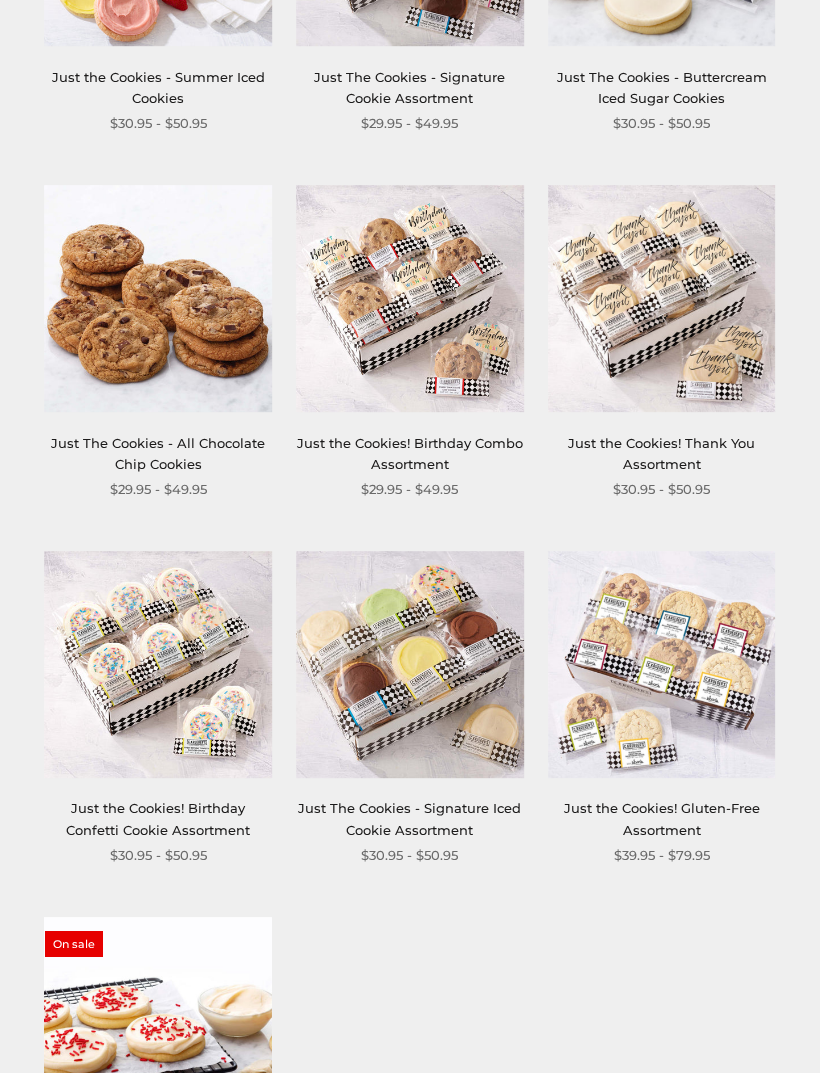 click at bounding box center [159, 666] 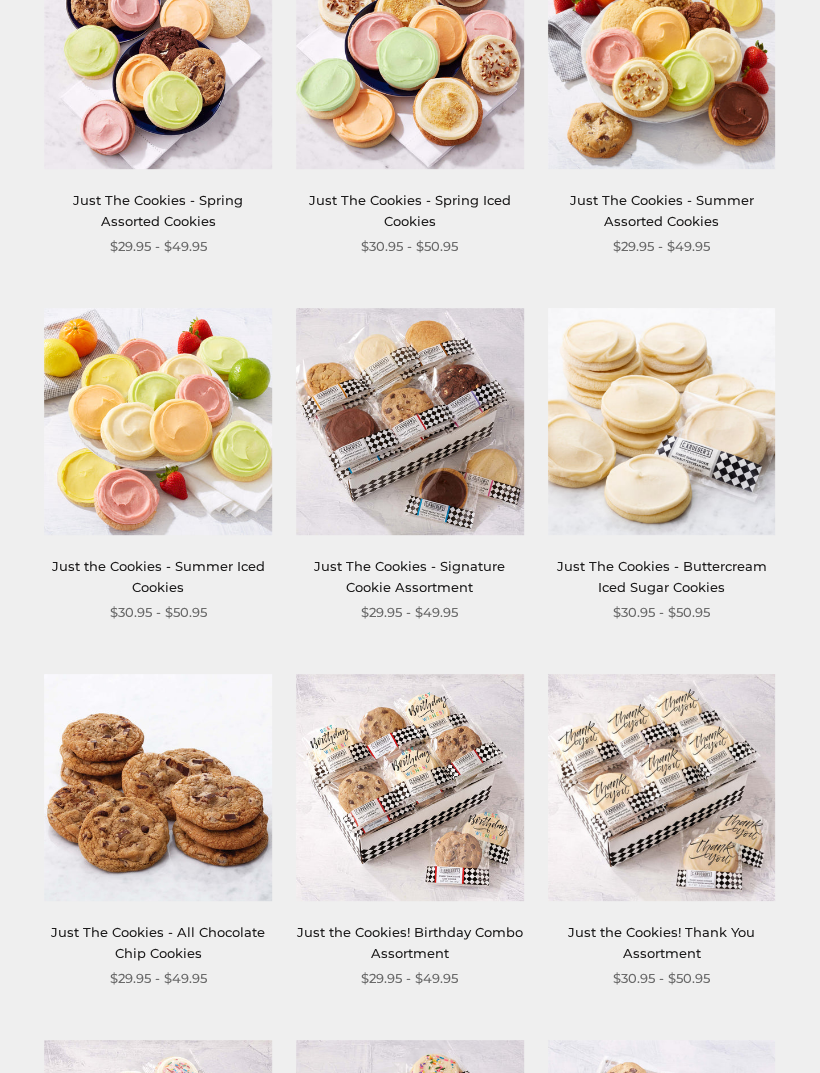 scroll, scrollTop: 480, scrollLeft: 0, axis: vertical 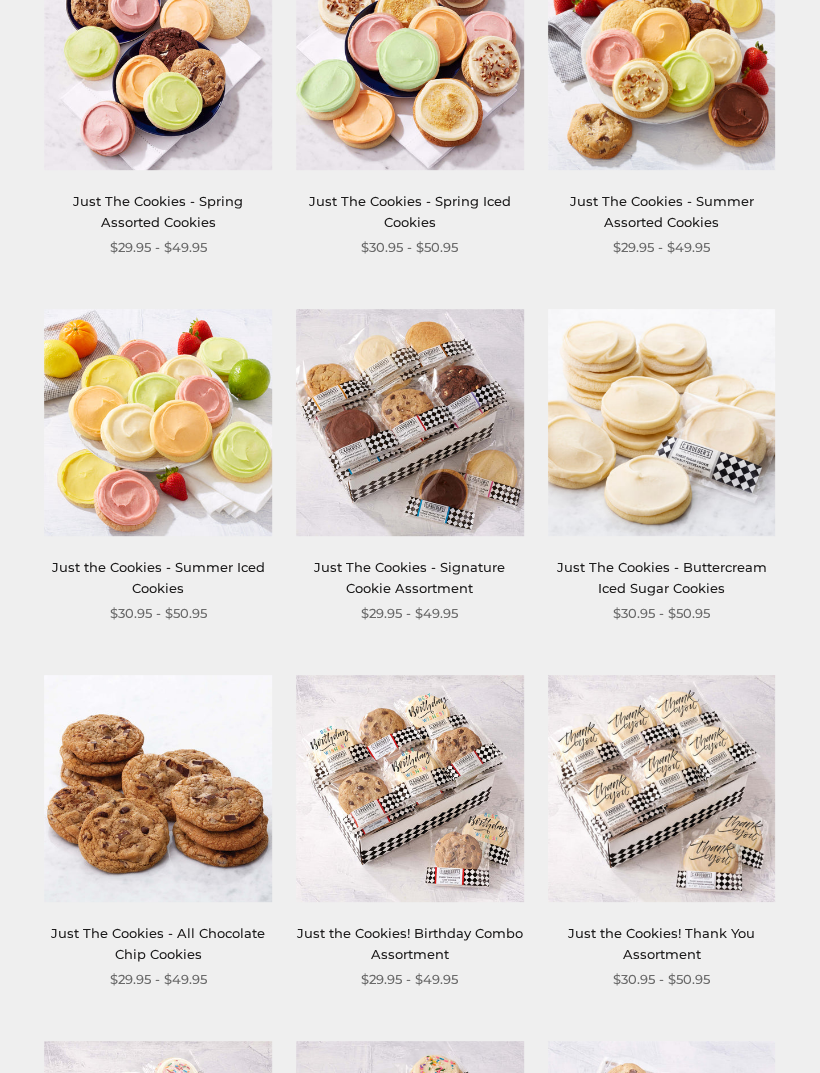 click at bounding box center [159, 423] 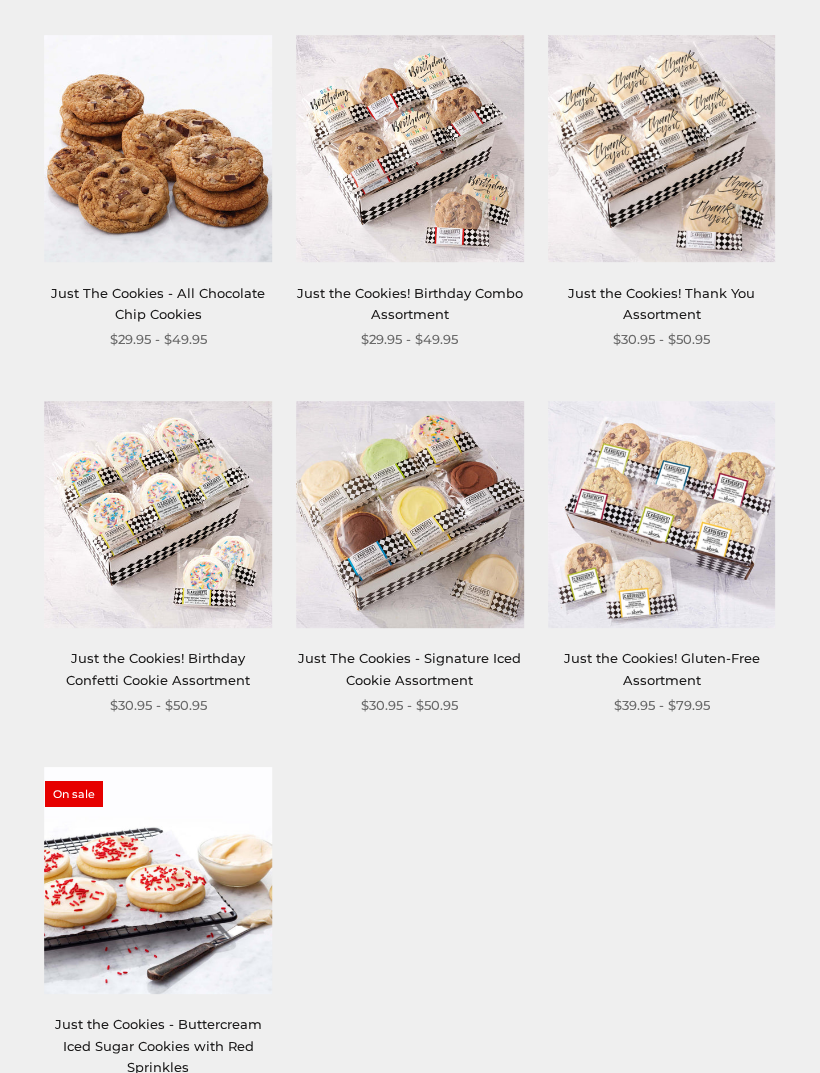 scroll, scrollTop: 1120, scrollLeft: 0, axis: vertical 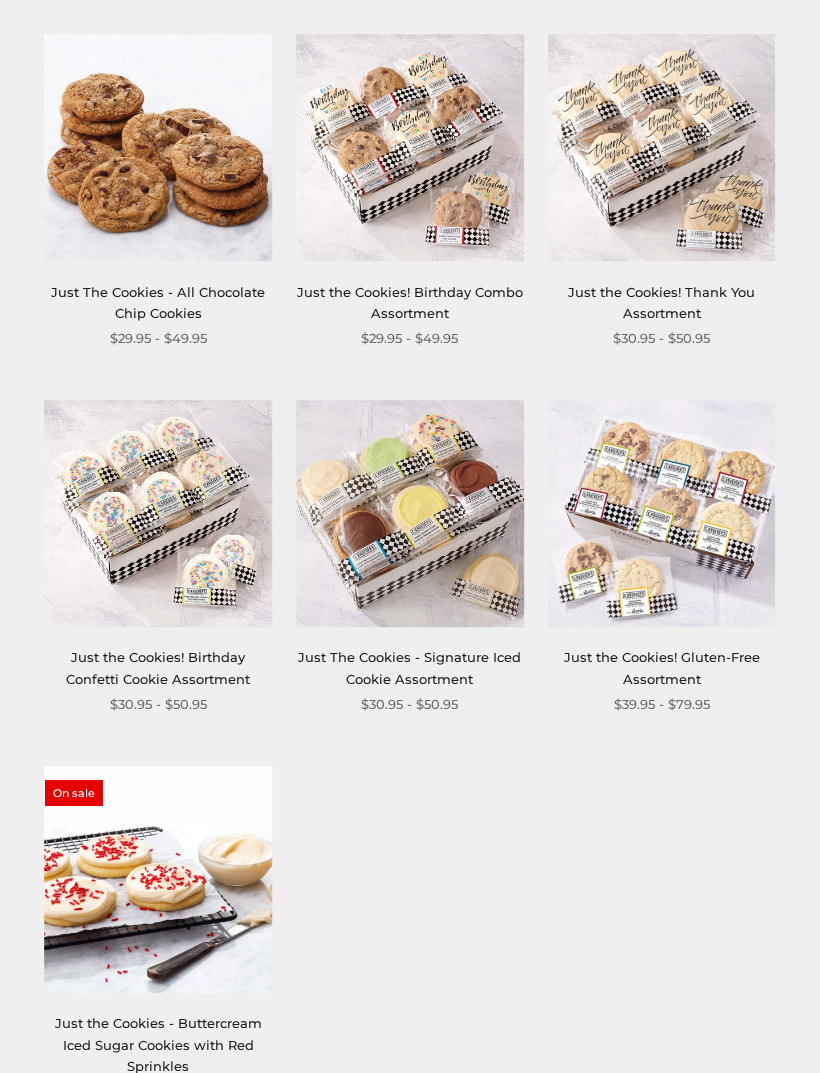 click at bounding box center [159, 515] 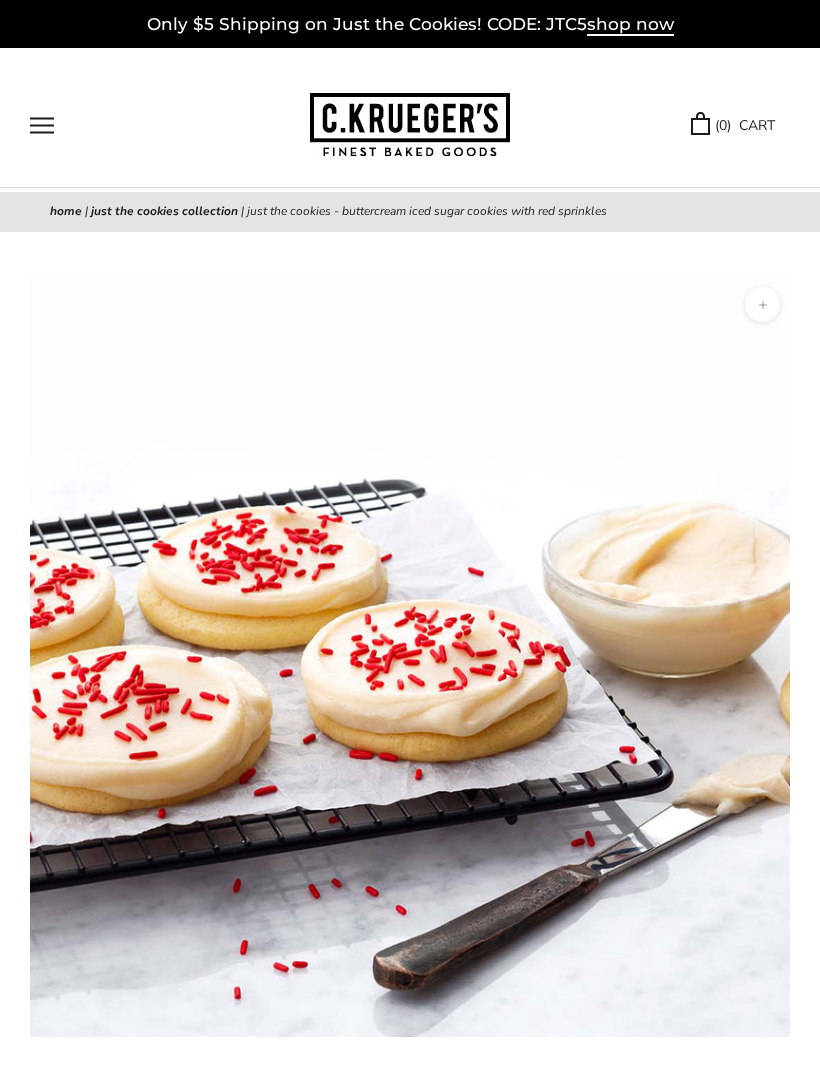 scroll, scrollTop: 0, scrollLeft: 0, axis: both 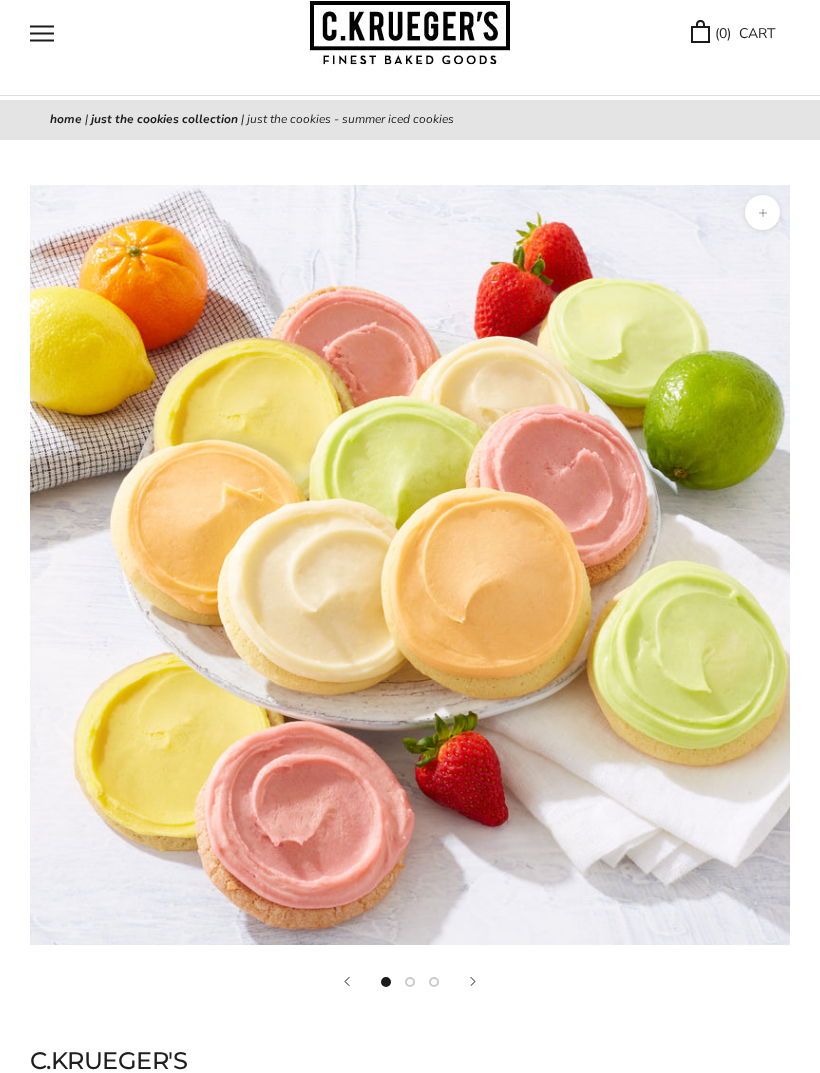click at bounding box center [42, 34] 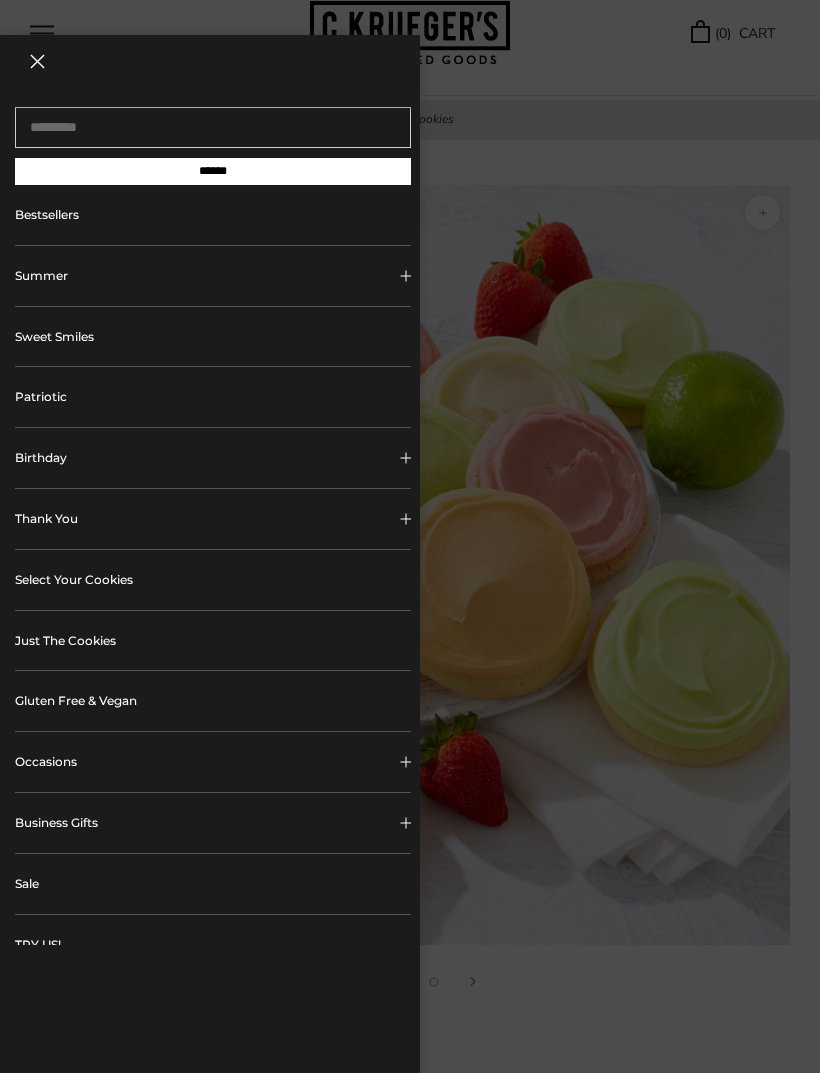 click at bounding box center (410, 536) 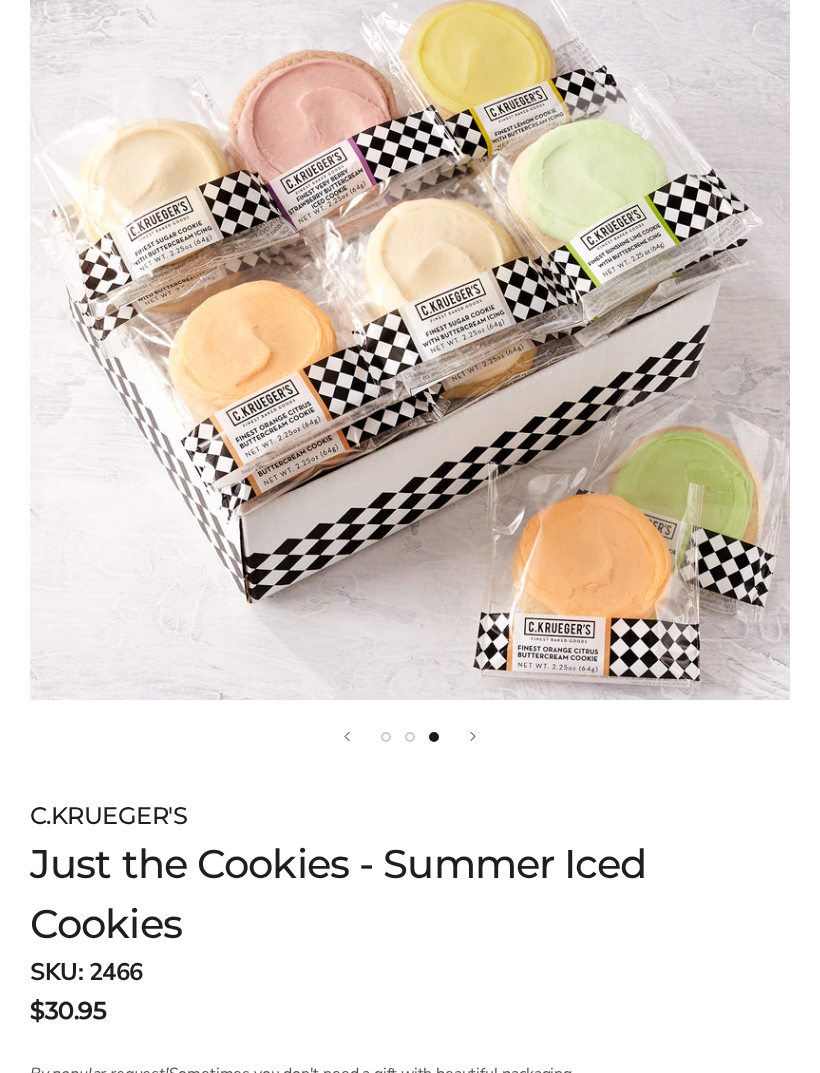 scroll, scrollTop: 469, scrollLeft: 0, axis: vertical 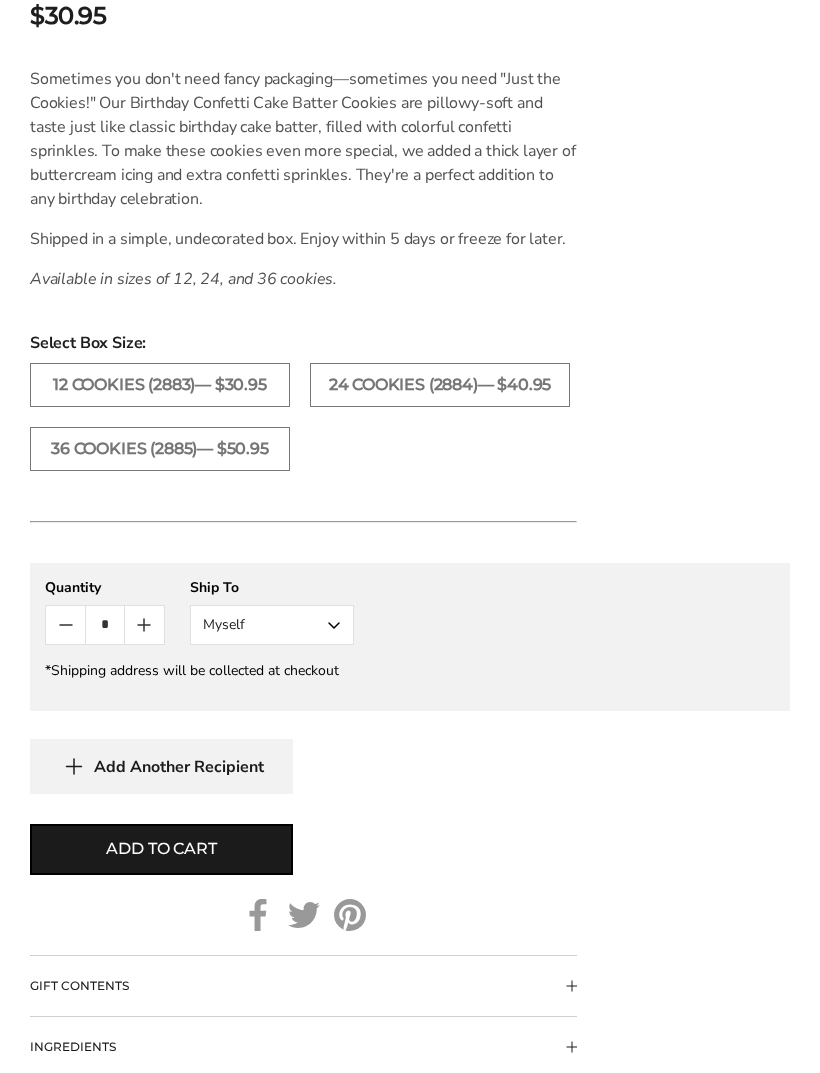 click on "36 COOKIES (2885)— $50.95" at bounding box center [160, 450] 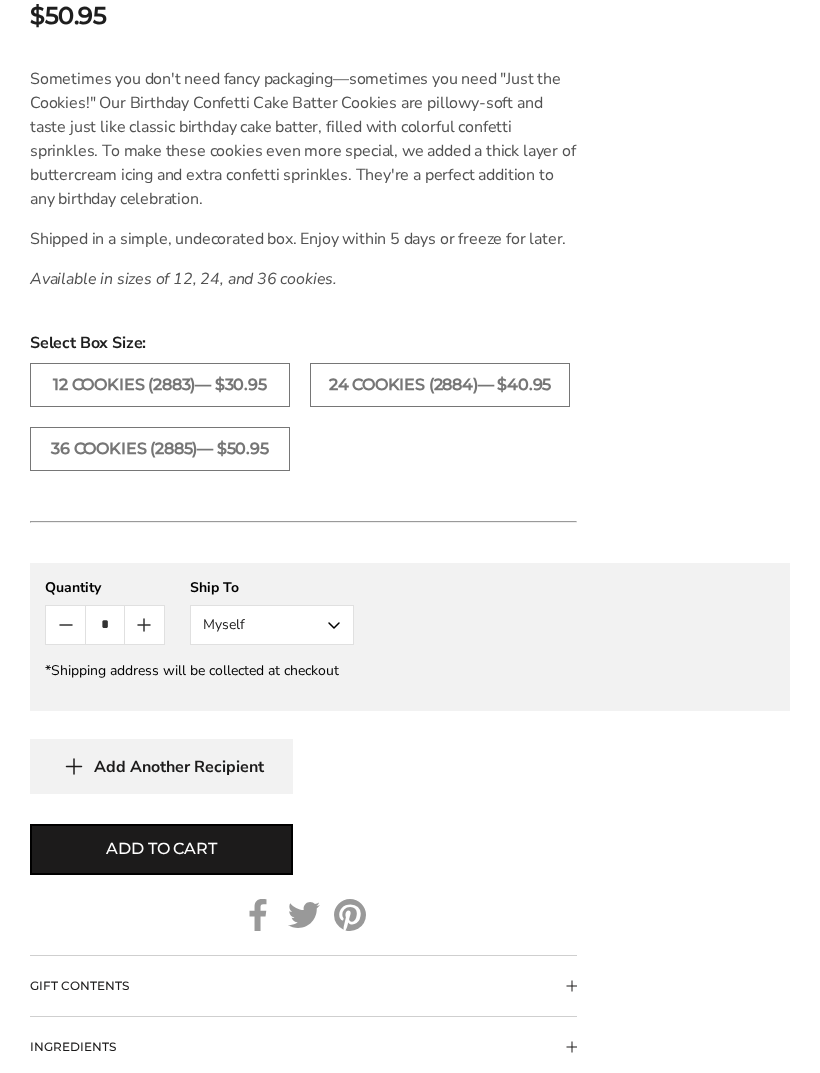 scroll, scrollTop: 1332, scrollLeft: 0, axis: vertical 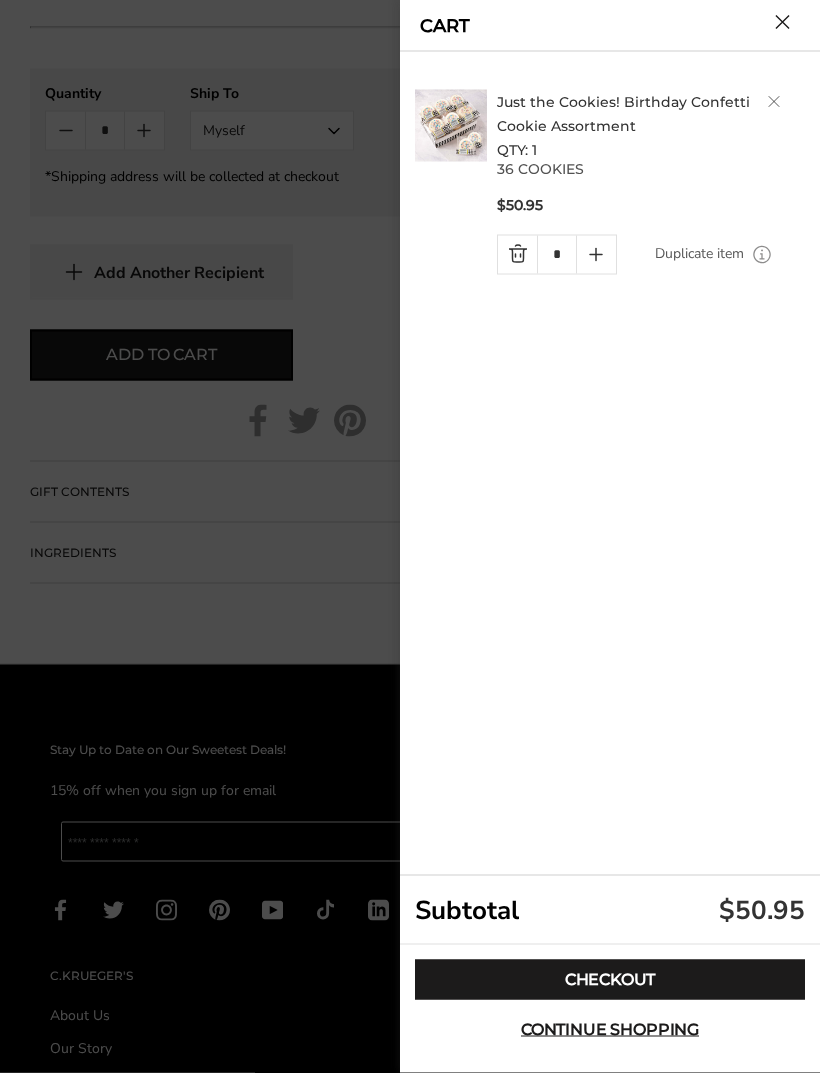click on "Checkout" at bounding box center [610, 980] 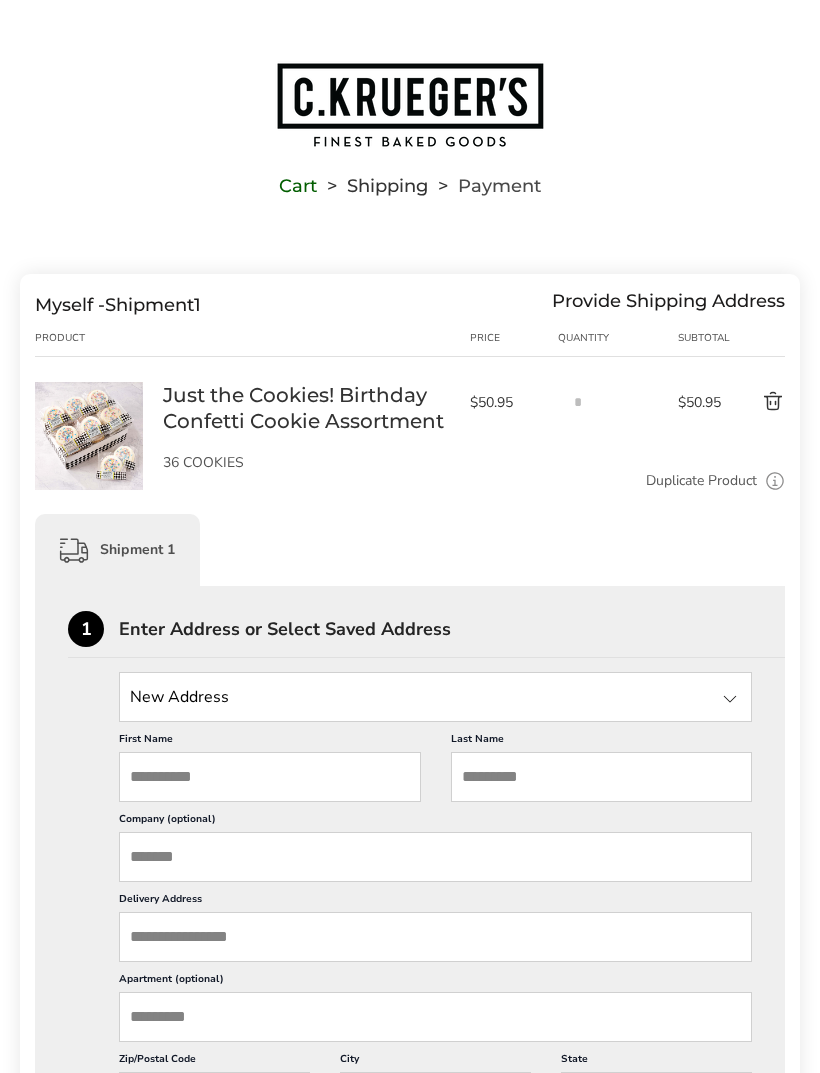 scroll, scrollTop: 0, scrollLeft: 0, axis: both 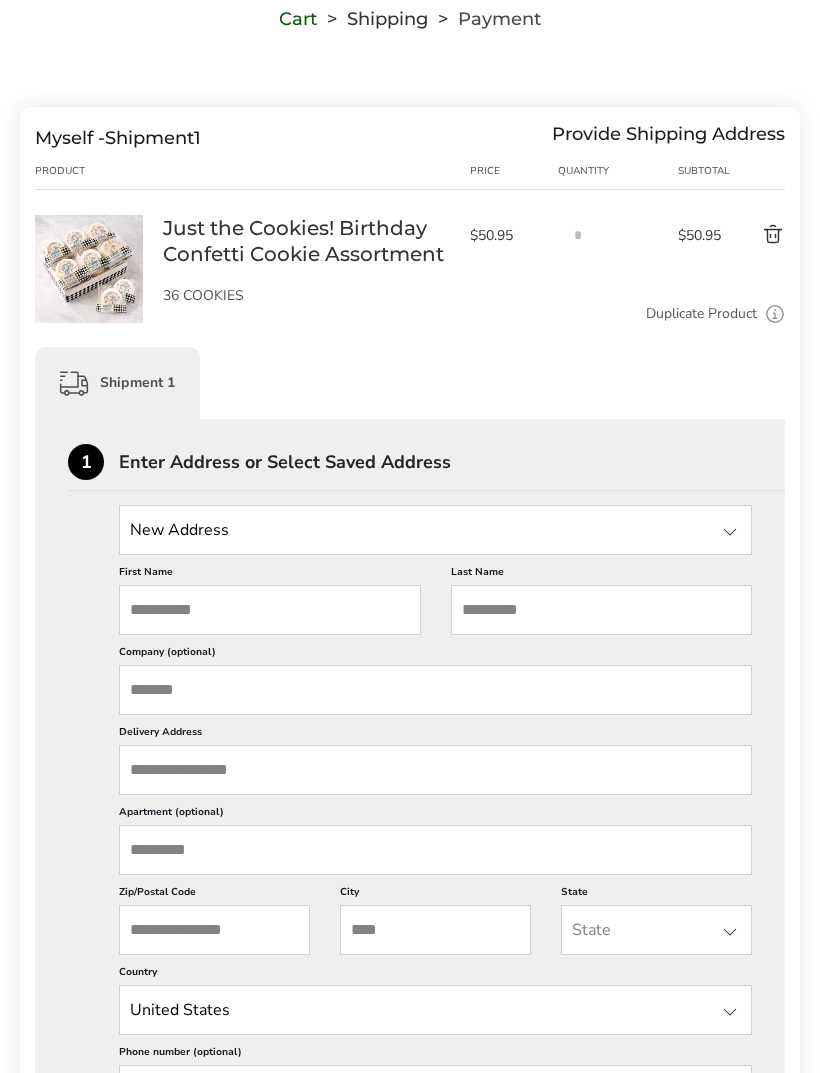 click at bounding box center [435, 530] 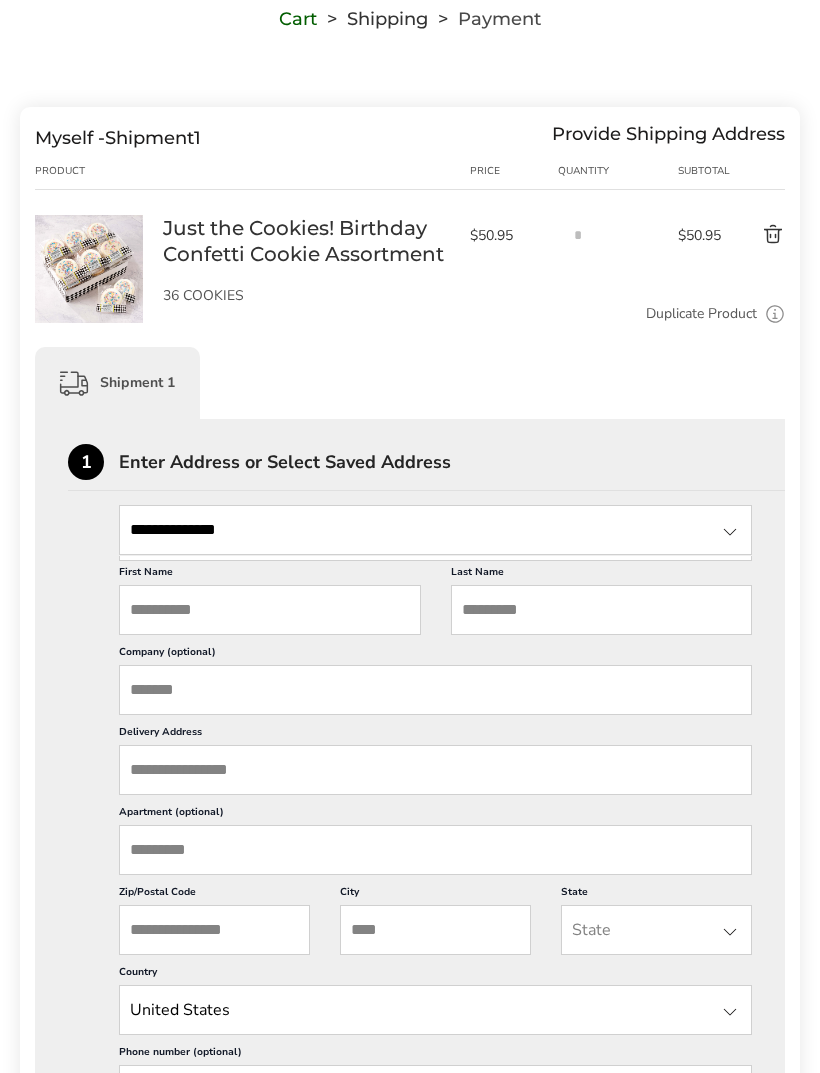 type on "**********" 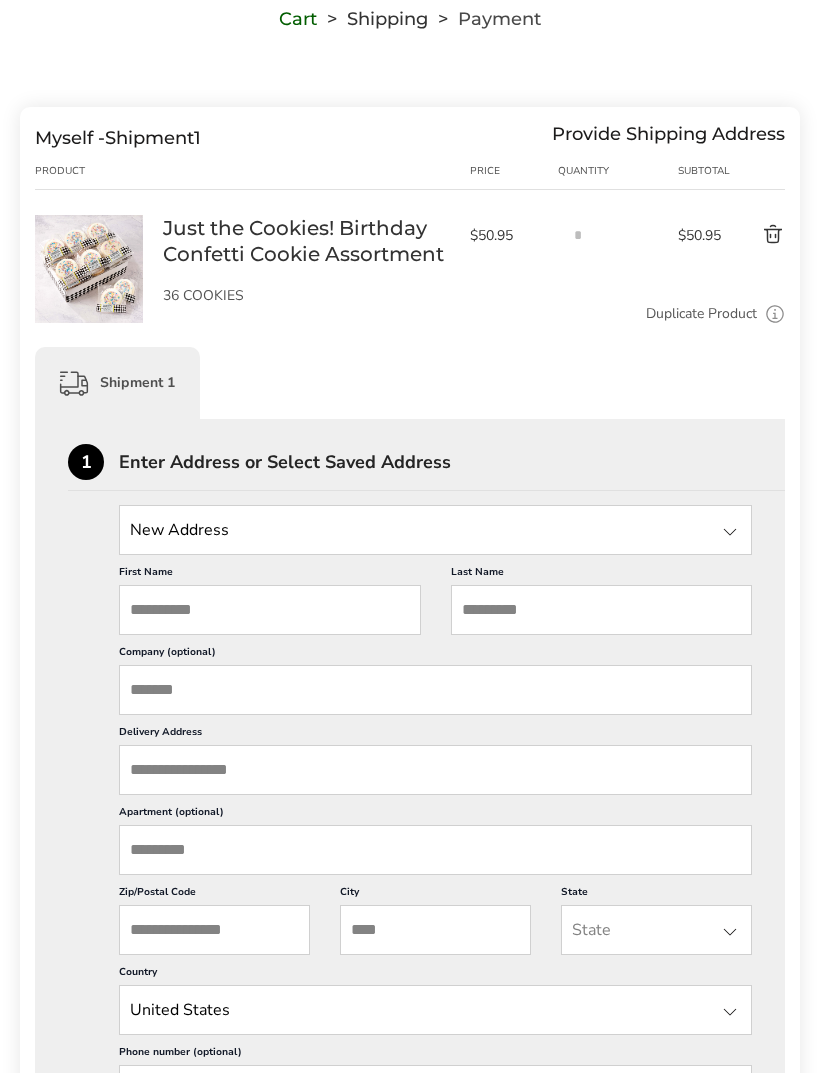 type on "*******" 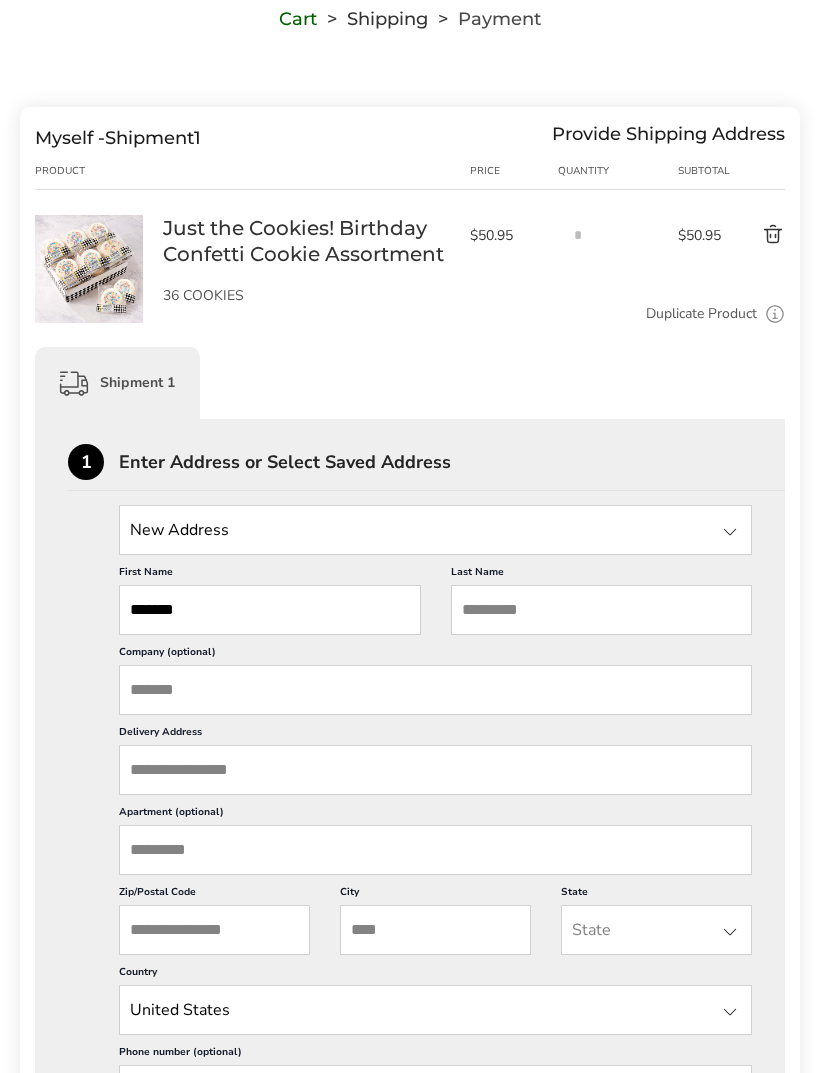 type on "*******" 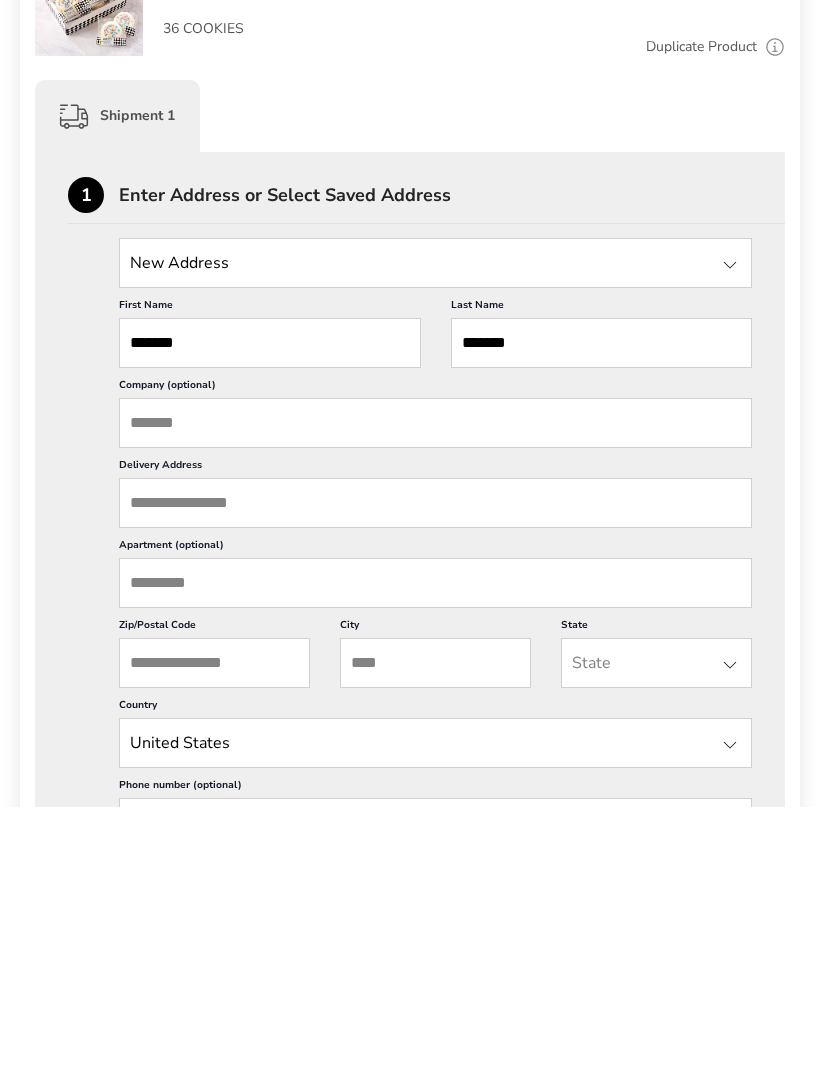 click on "Delivery Address" at bounding box center [435, 770] 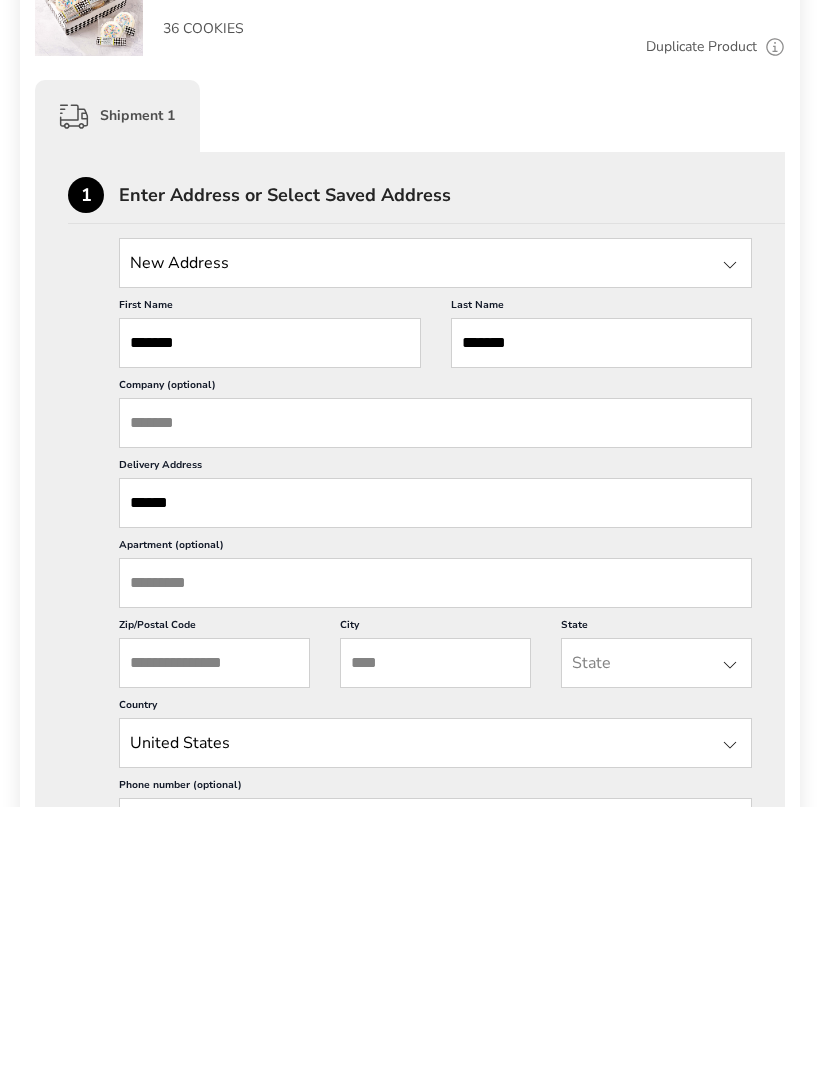type on "********" 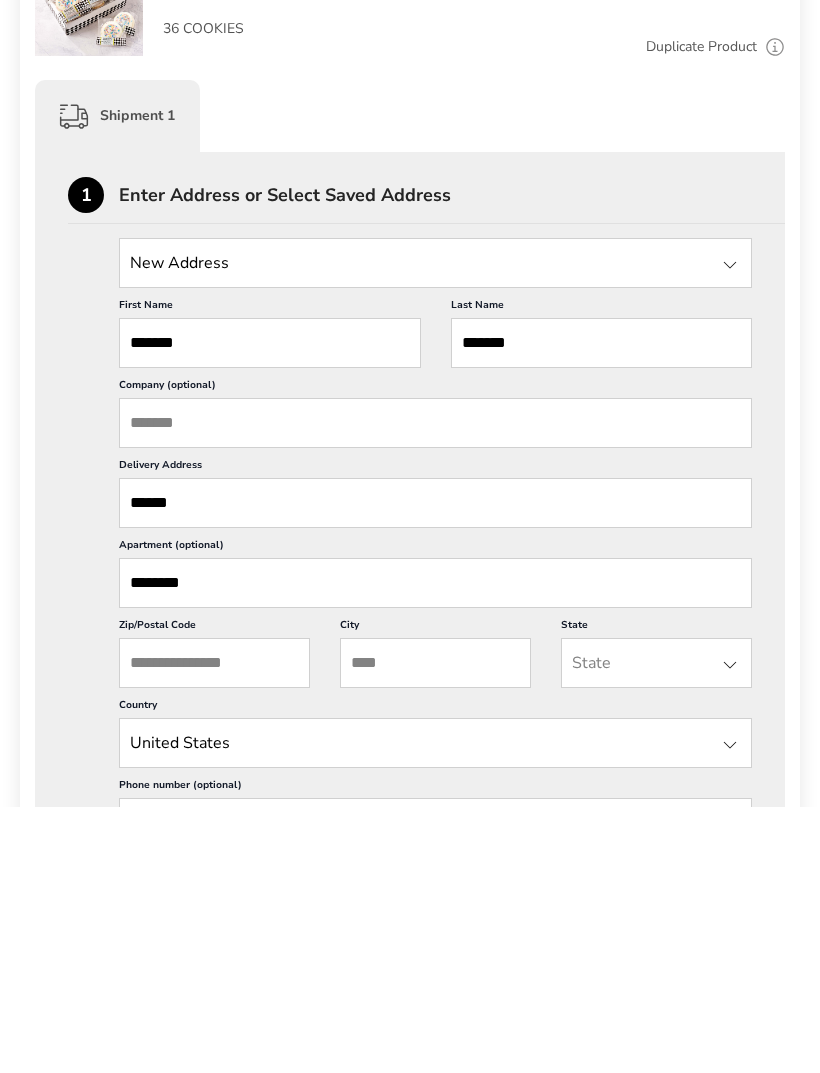 type on "*****" 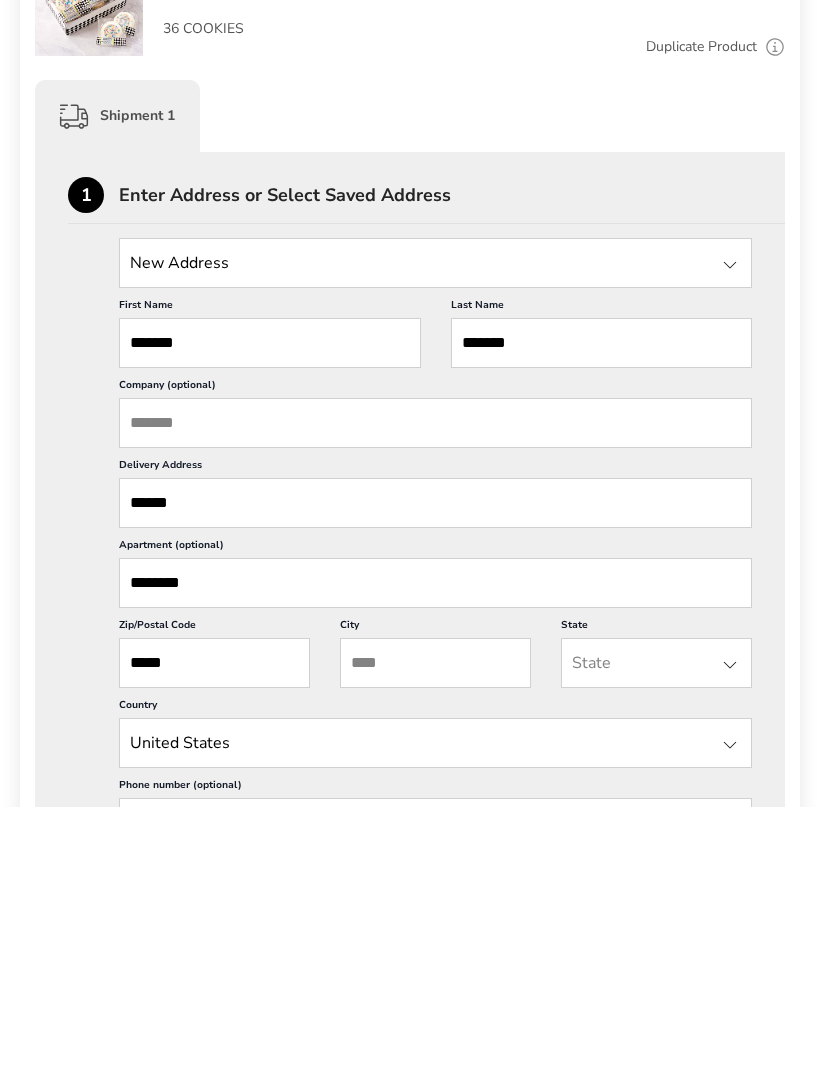 type on "**********" 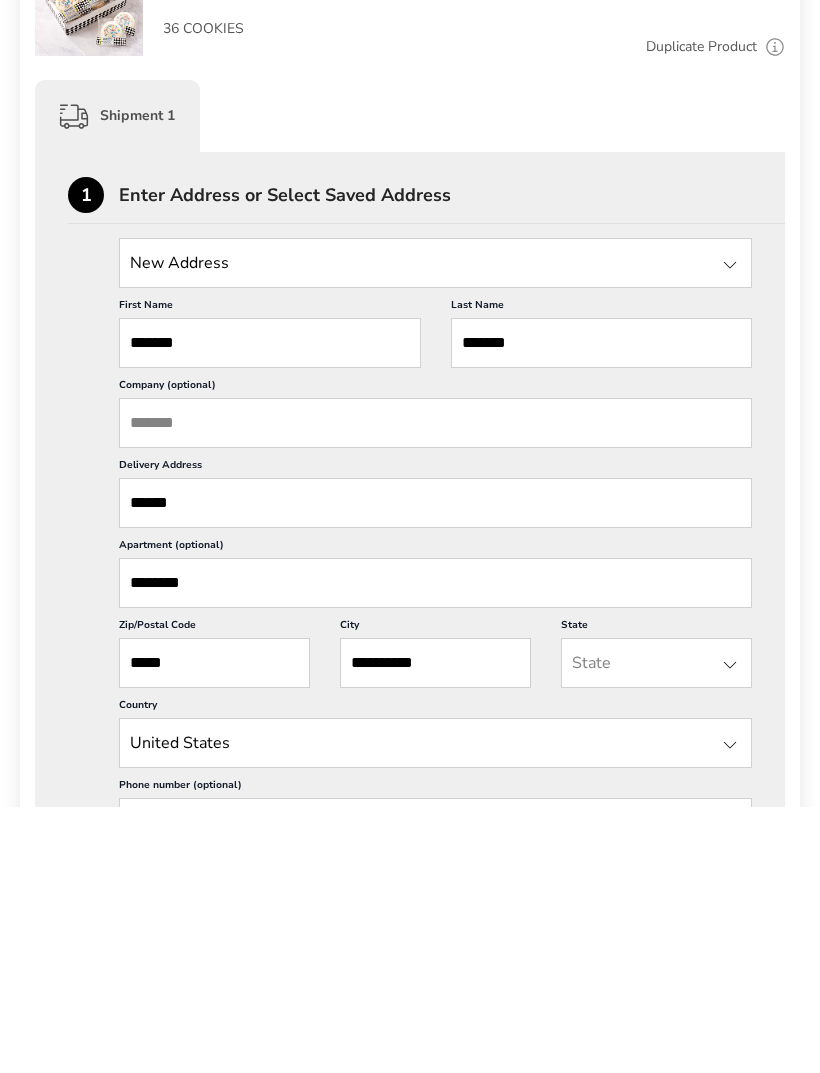 type on "****" 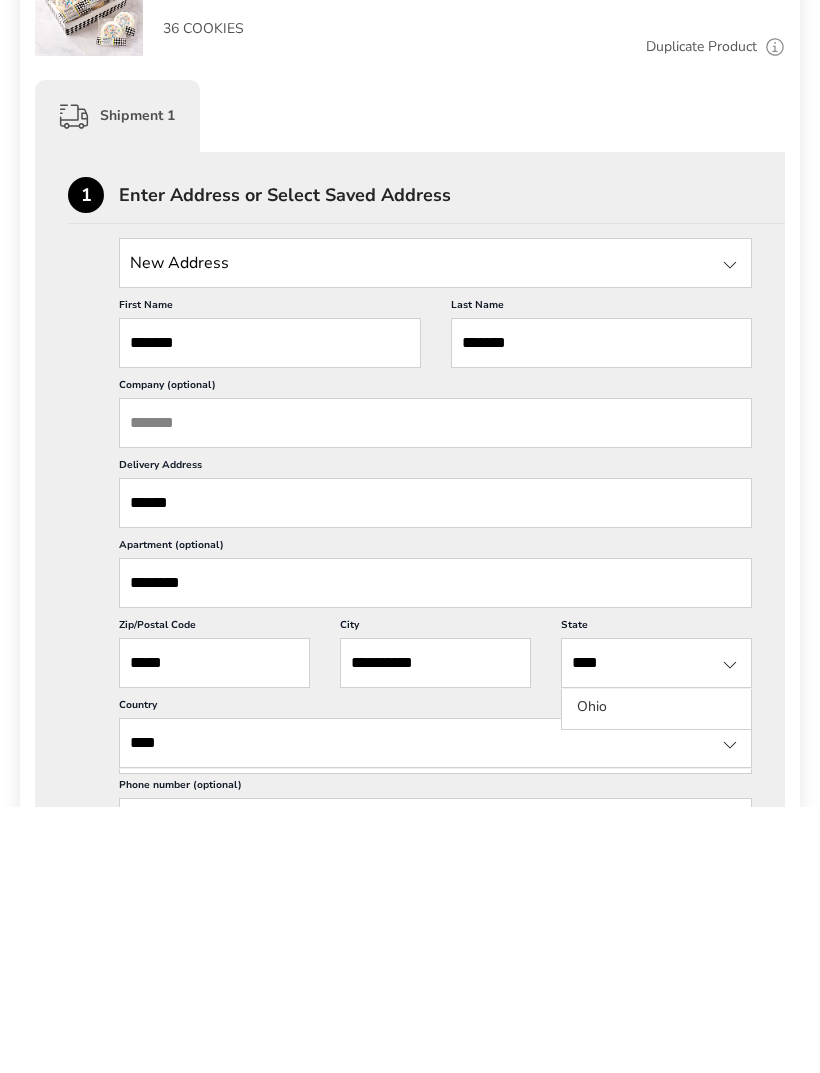 click on "*****" at bounding box center [435, 770] 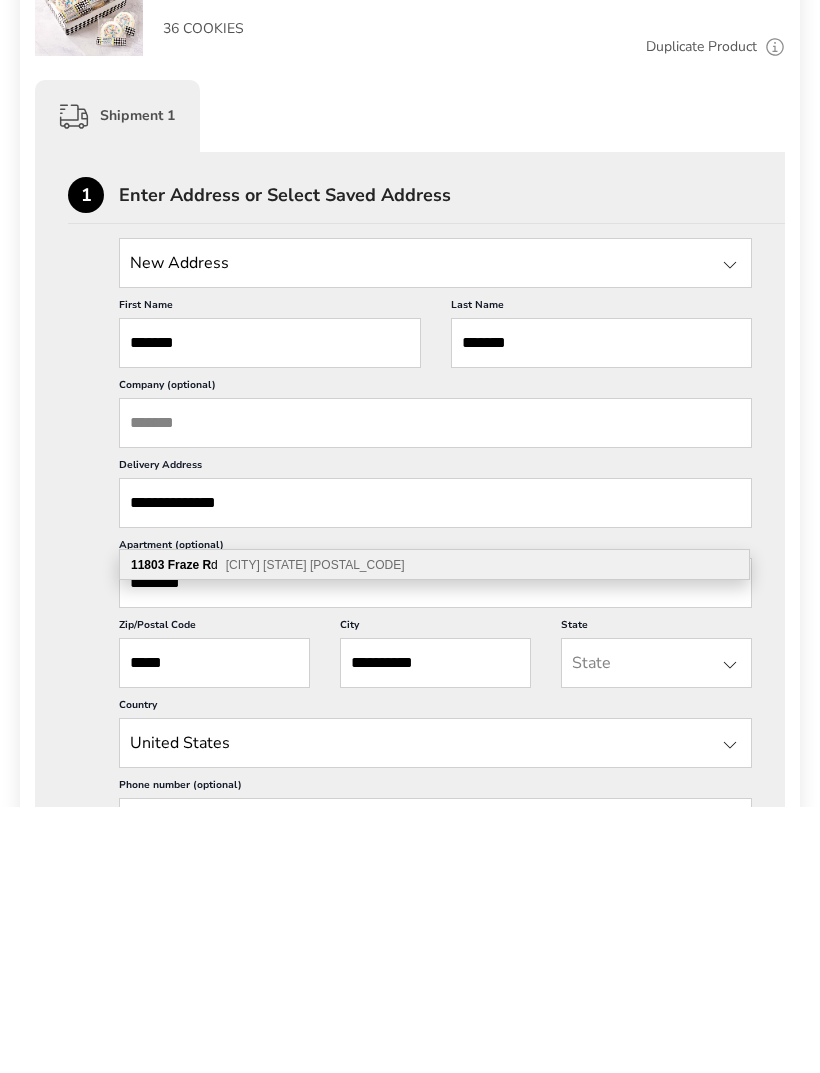 type on "**********" 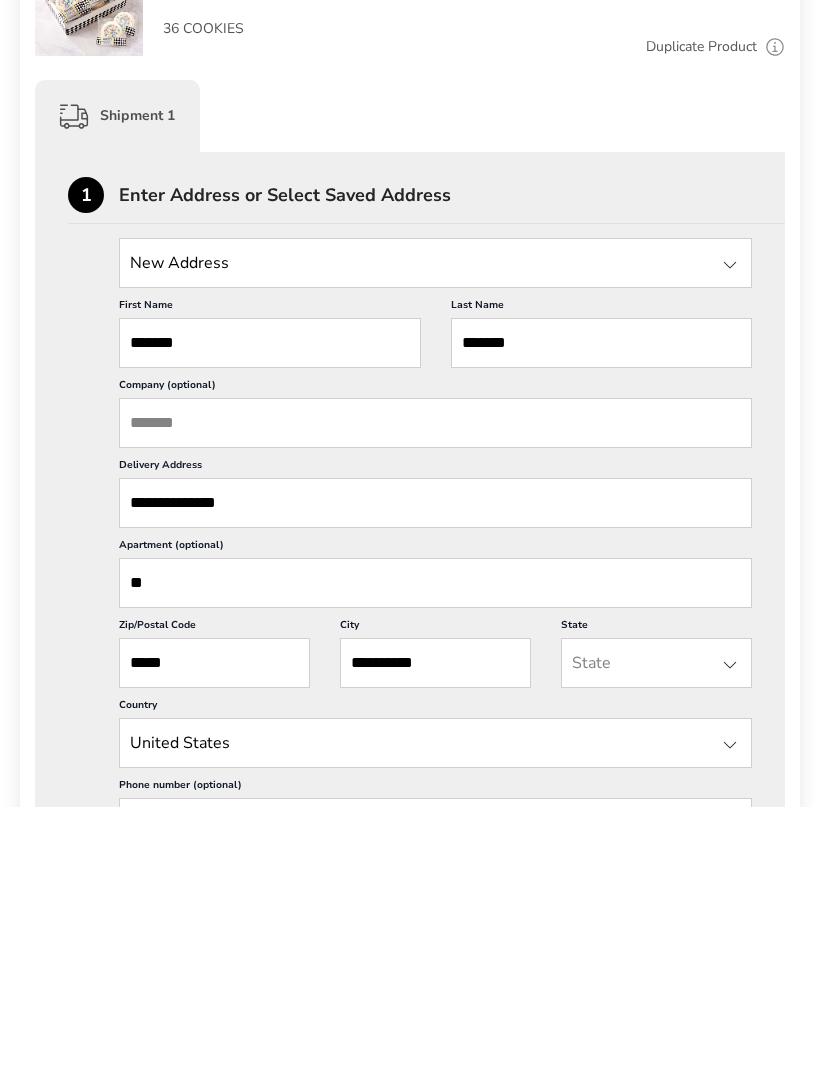 type on "*" 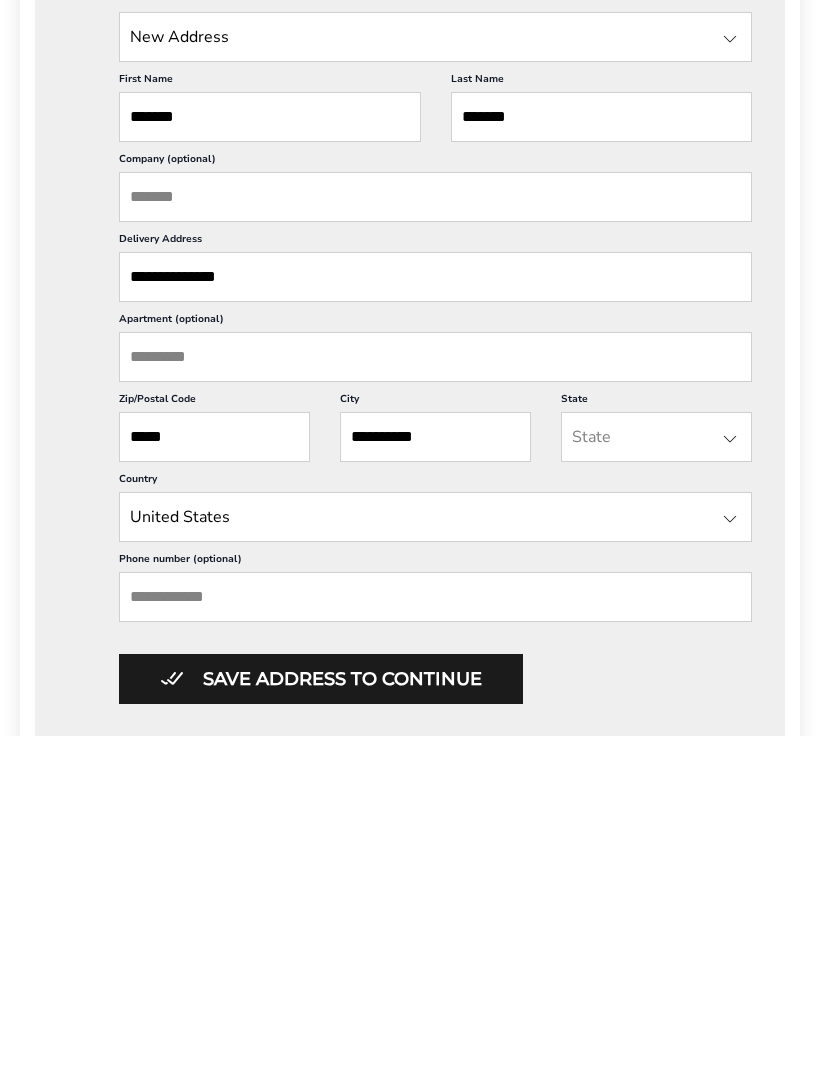 scroll, scrollTop: 381, scrollLeft: 0, axis: vertical 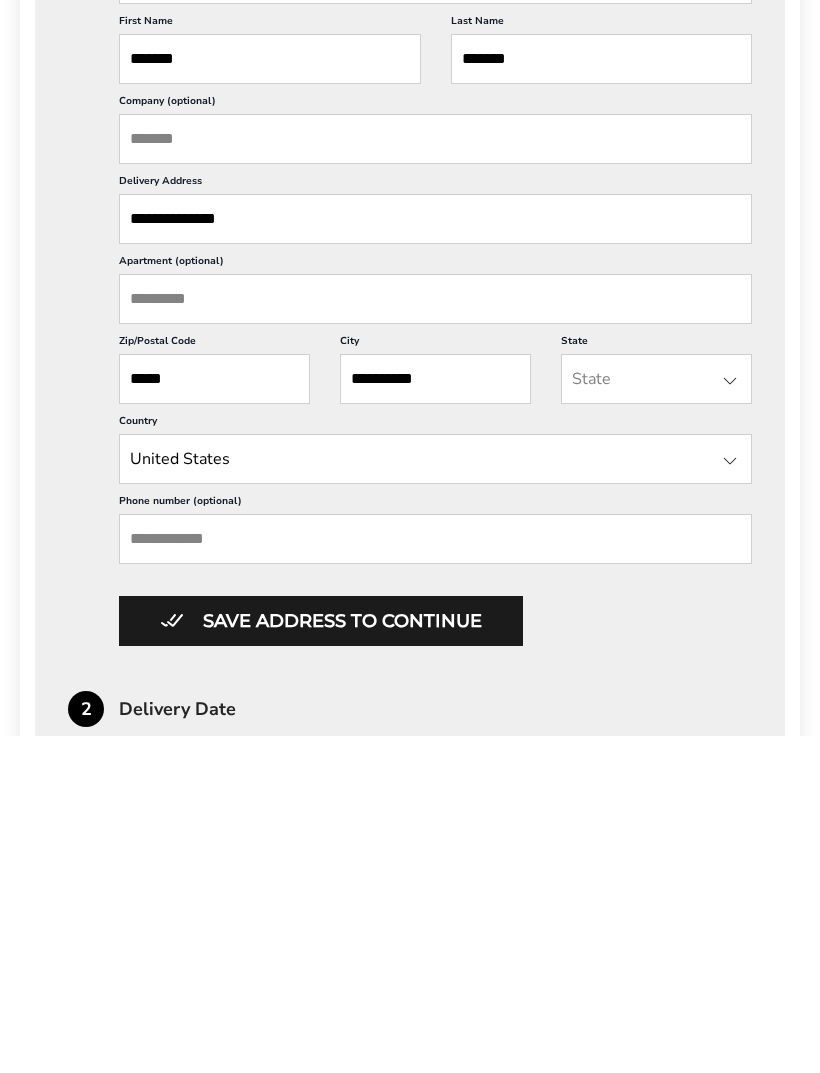 type 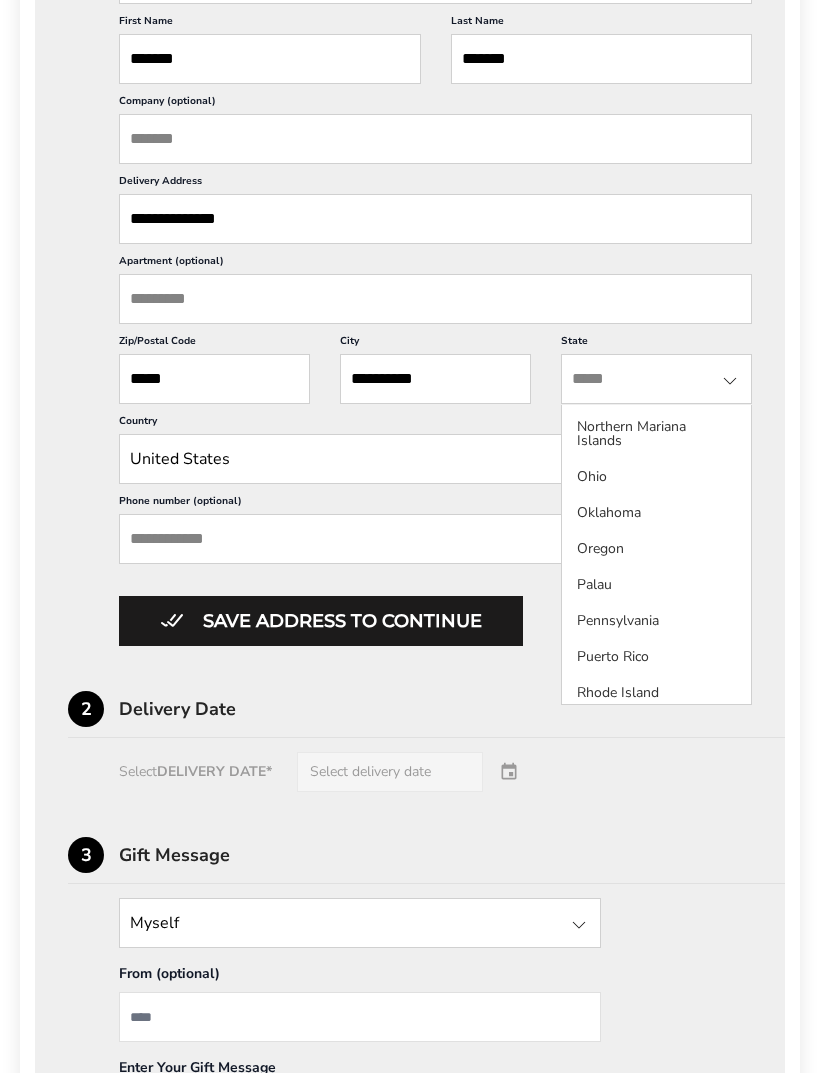 scroll, scrollTop: 1379, scrollLeft: 0, axis: vertical 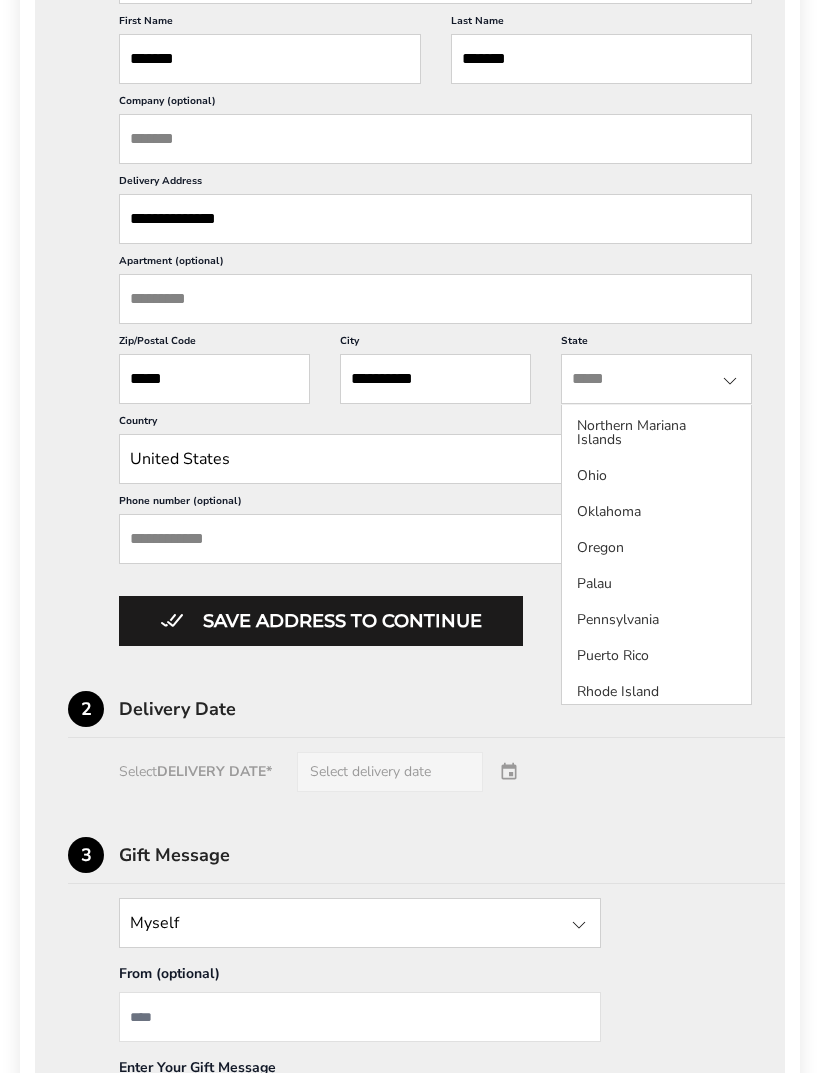 click on "Ohio" 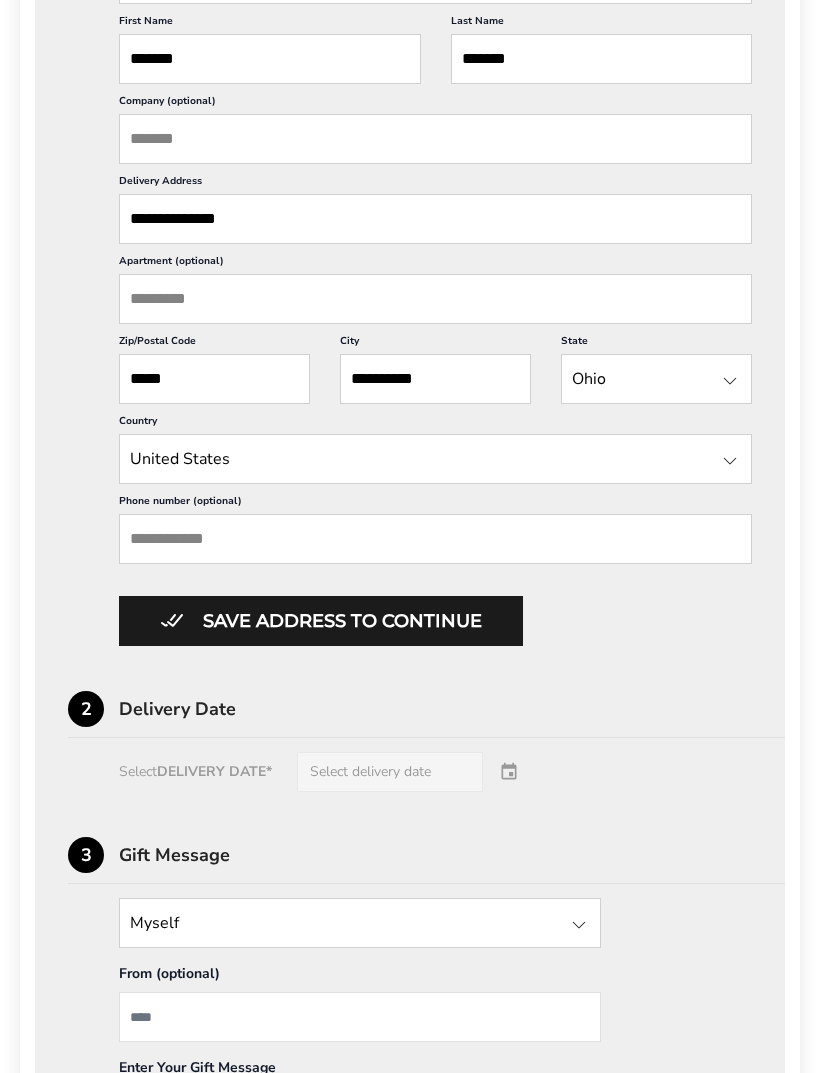click on "Phone number (optional)" at bounding box center (435, 539) 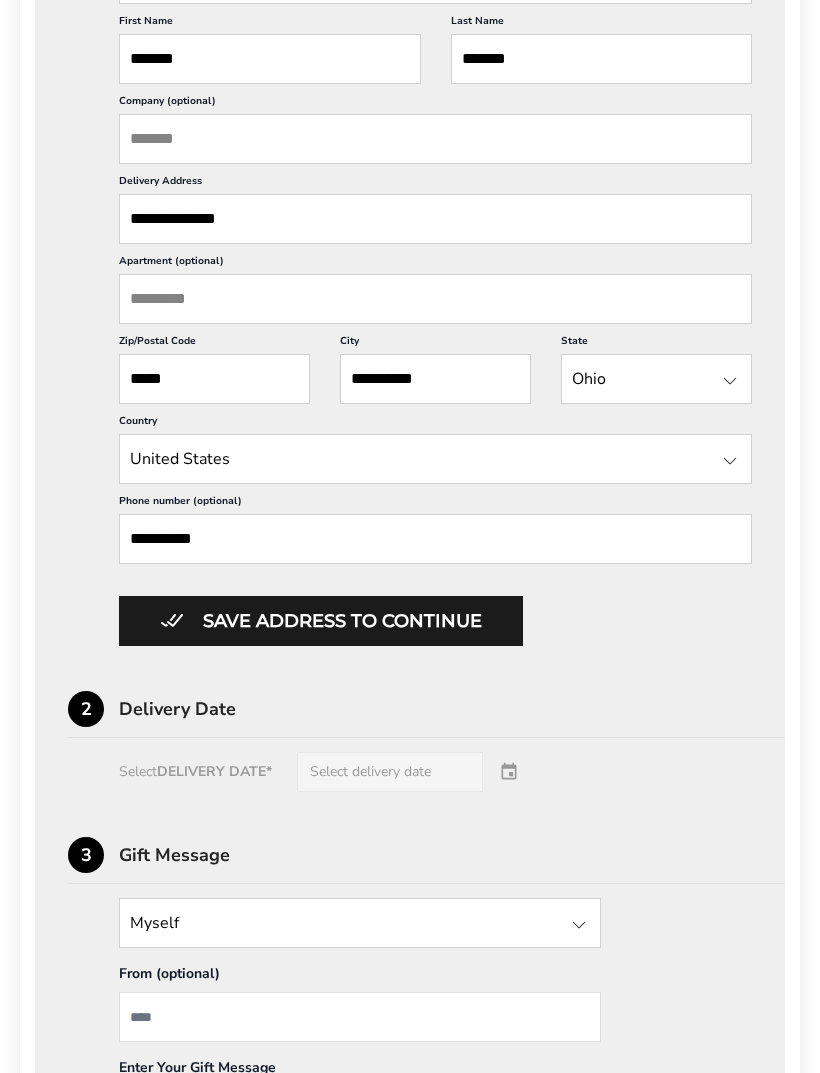 type on "**********" 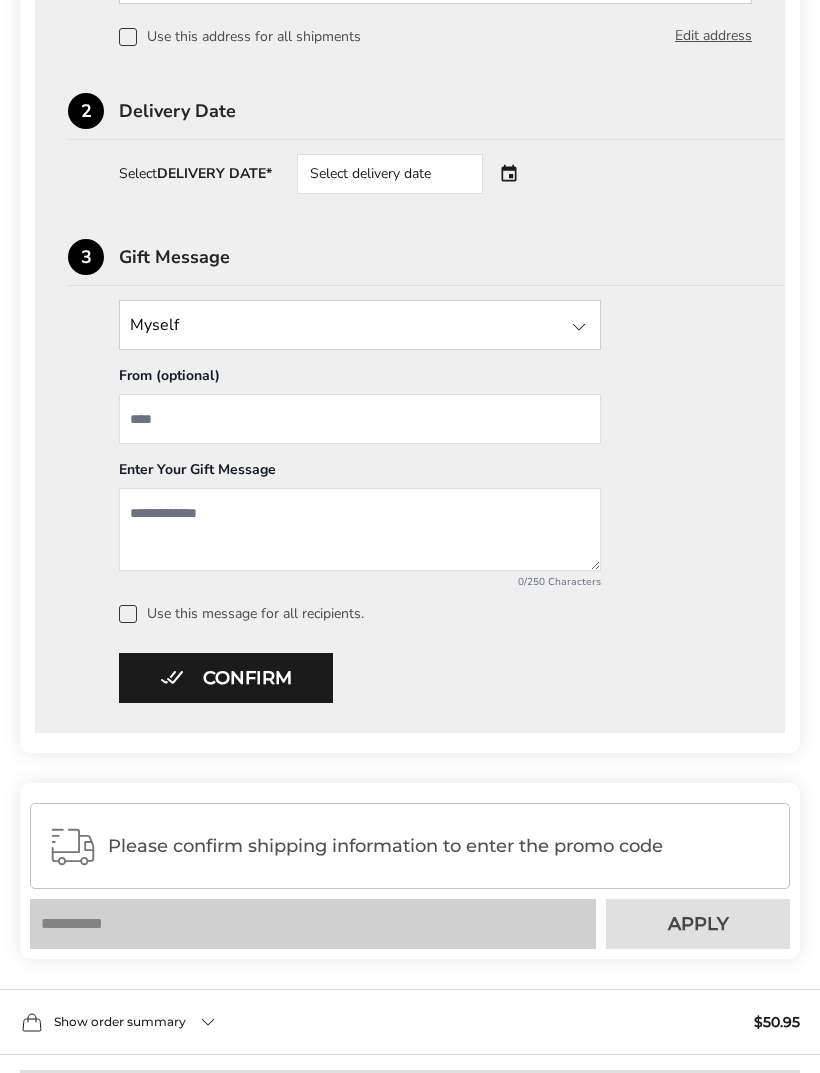 click at bounding box center (579, 327) 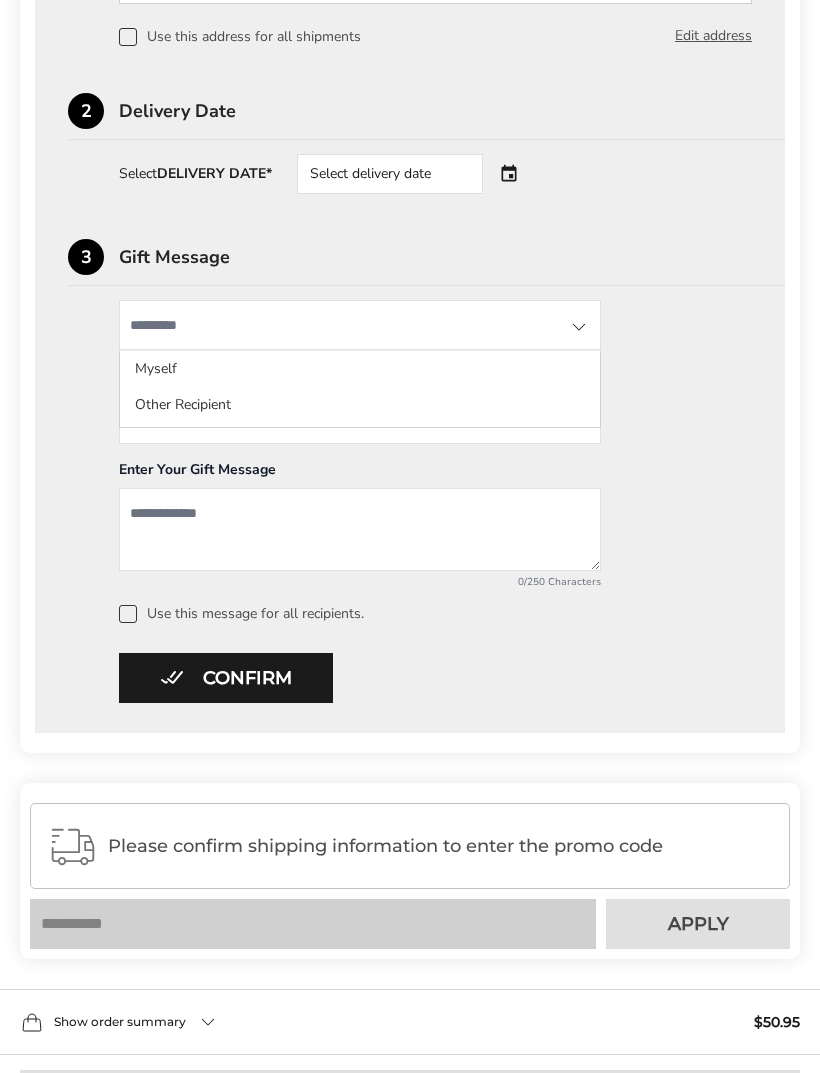 click on "Other Recipient" 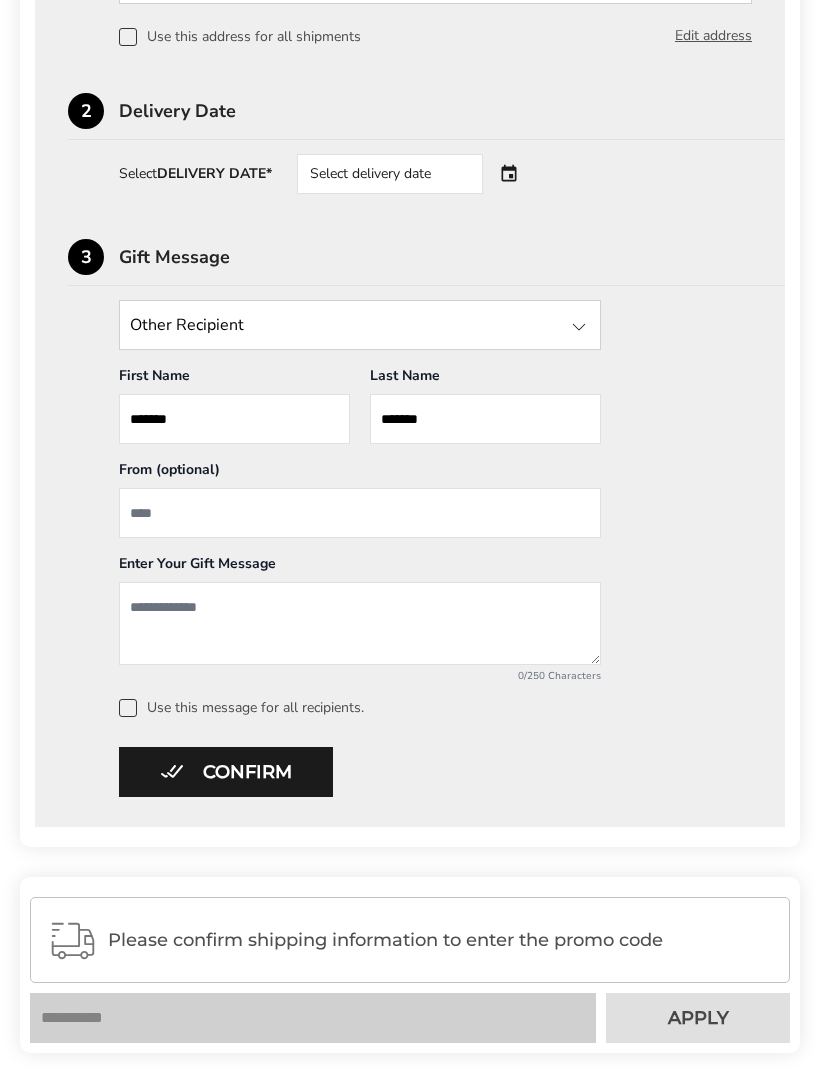 click on "*******" at bounding box center [234, 419] 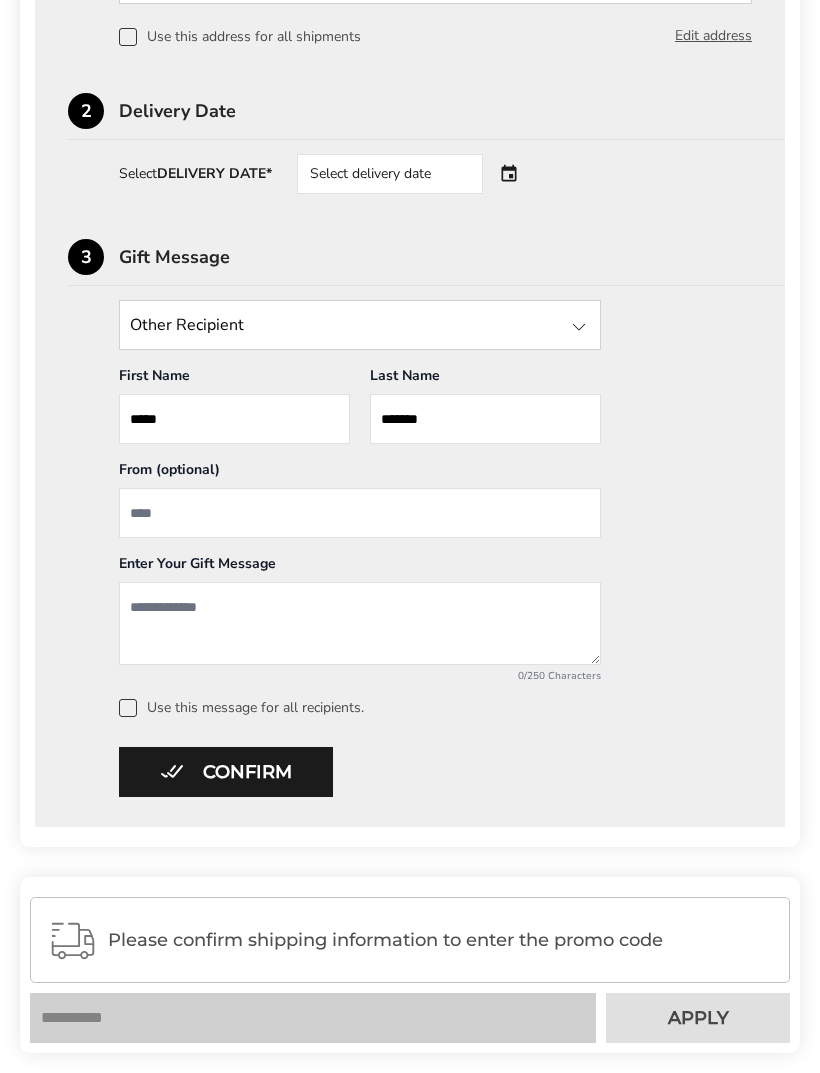 type on "*****" 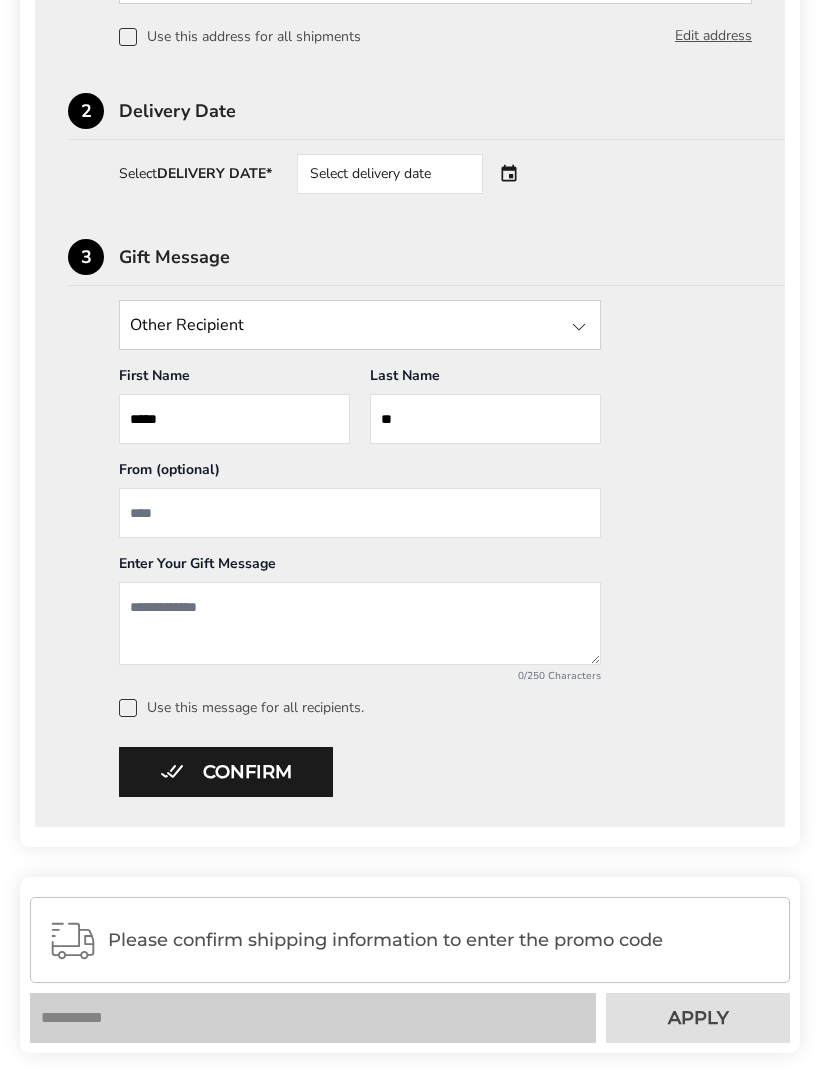 type on "*" 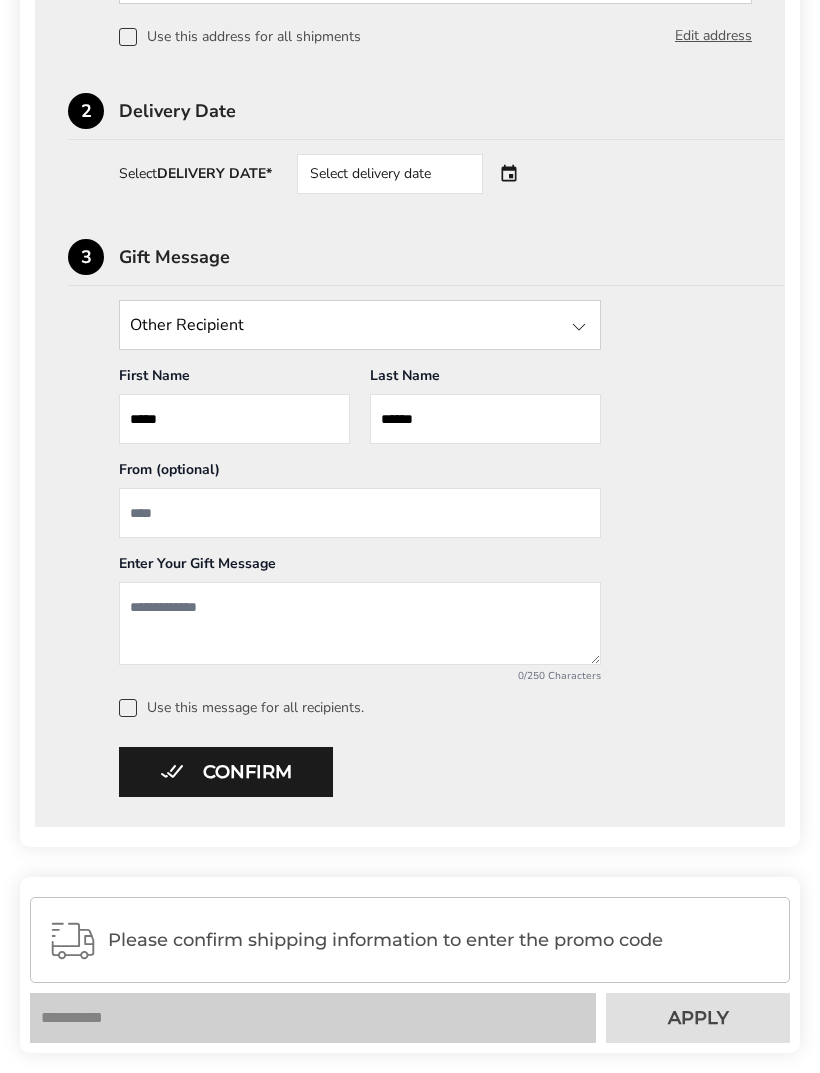 type on "******" 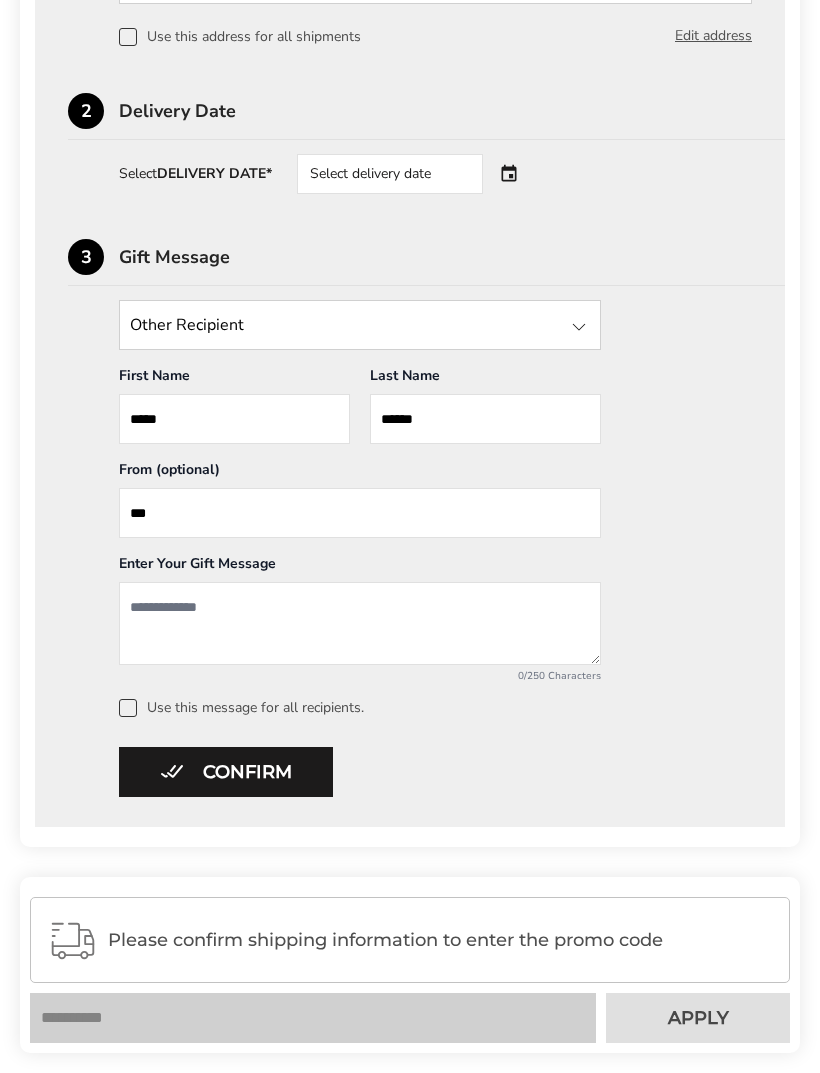 type on "***" 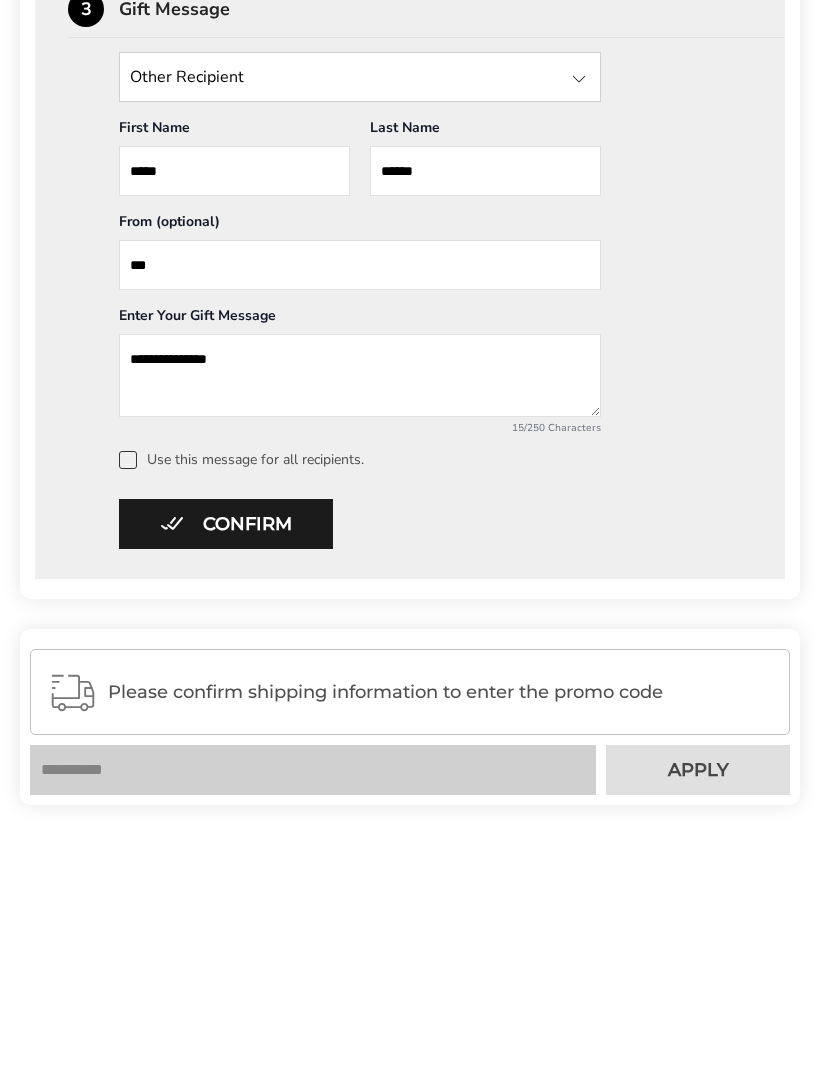 type on "**********" 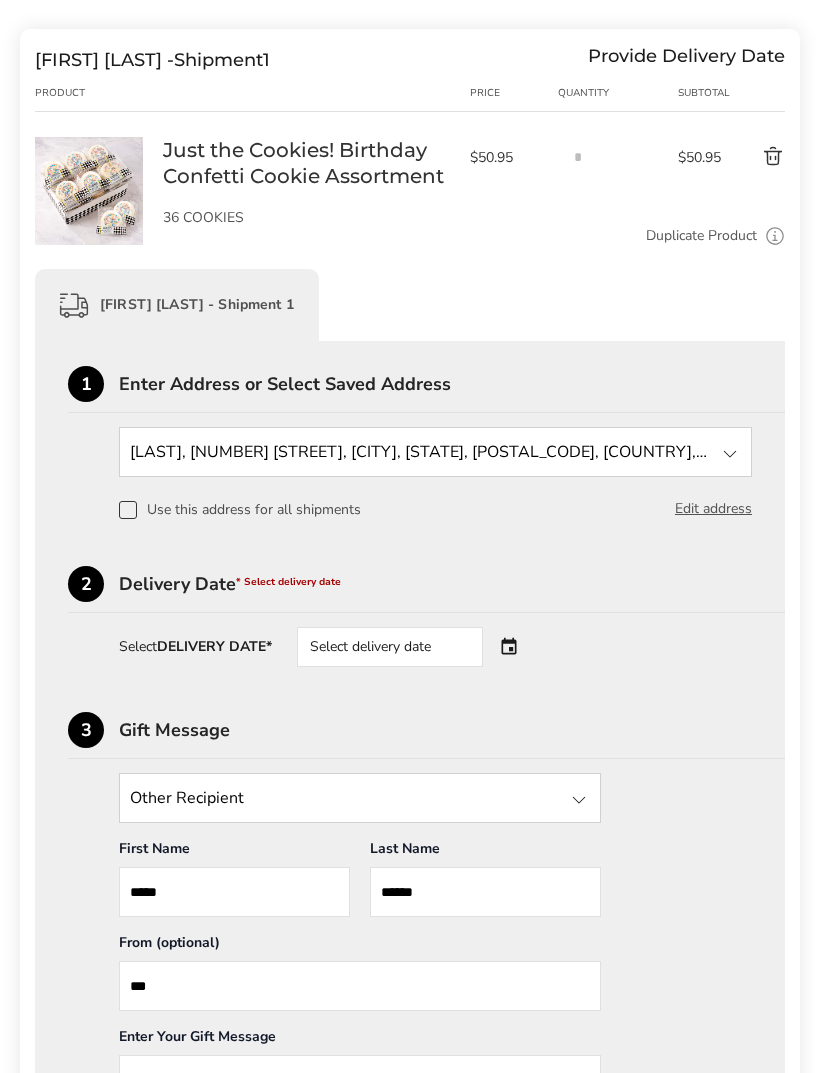 scroll, scrollTop: 183, scrollLeft: 0, axis: vertical 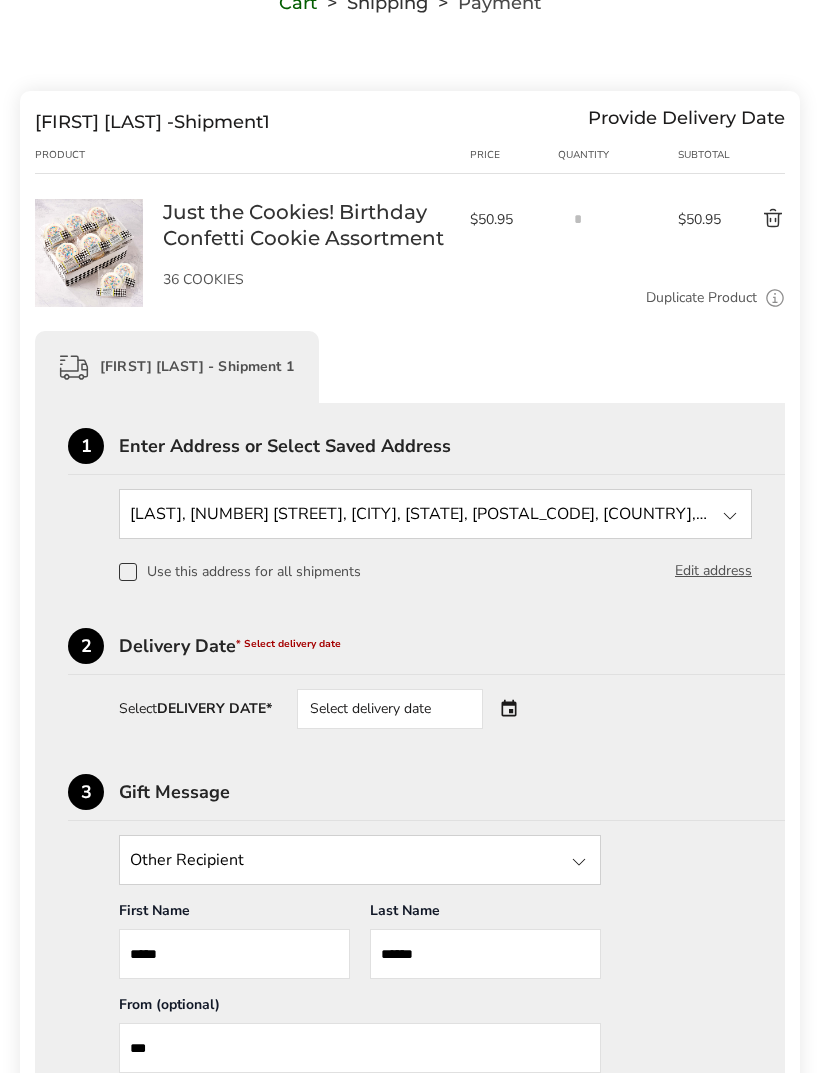 click on "2  Delivery Date  * Select delivery date" at bounding box center (426, 651) 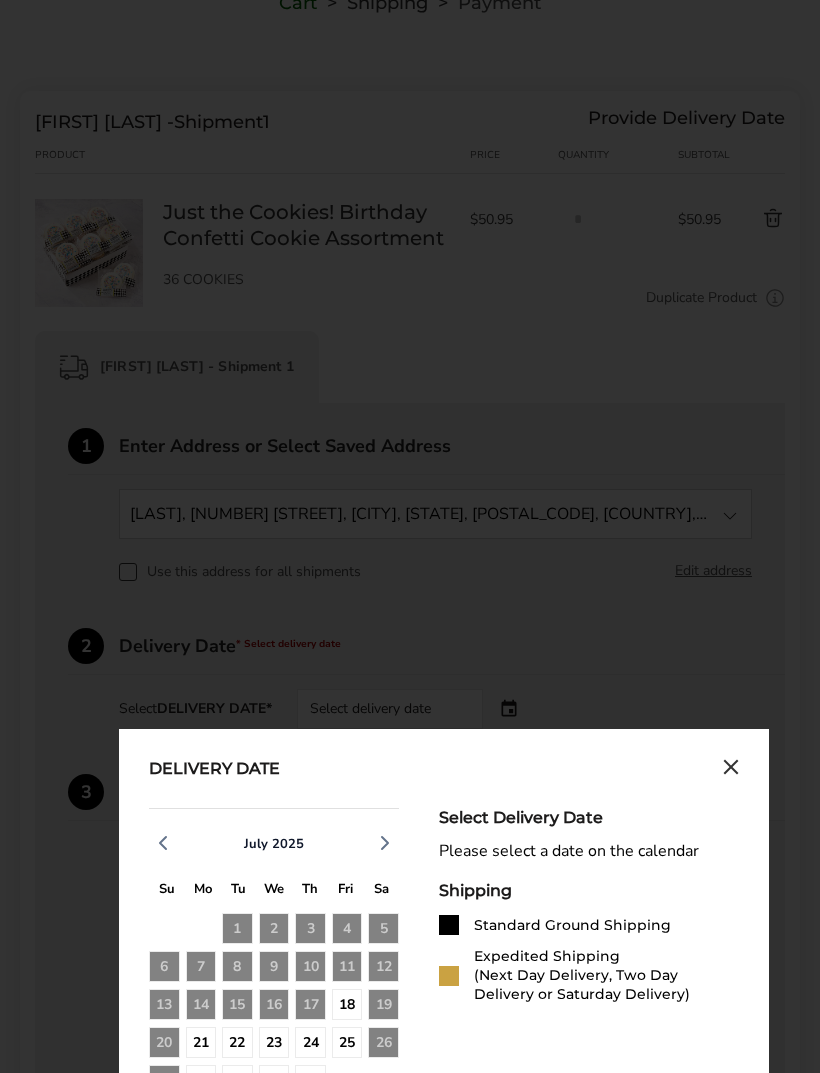 click on "Delivery Date [MONTH] [YEAR] S M T W T F S 29 30 1 2 3 4 5 6 7 8 9 10 11 12 13 14 15 16 17 18 19 20 21 22 23 24 25 26 27 28 29 30 31 1 2 August [YEAR] S M T W T F S 27 28 29 30 31 1 2 3 4 5 6 7 8 9 10 11 12 13 14 15 16 17 18 19 20 21 22 23 24 25 26 27 28 29 30 31 1 2 3 4 5 6 Select Delivery Date Please select a date on the calendar  Shipping  Standard Ground Shipping   Expedited Shipping  (Next Day Delivery, Two Day Delivery or Saturday Delivery)" at bounding box center [444, 1111] 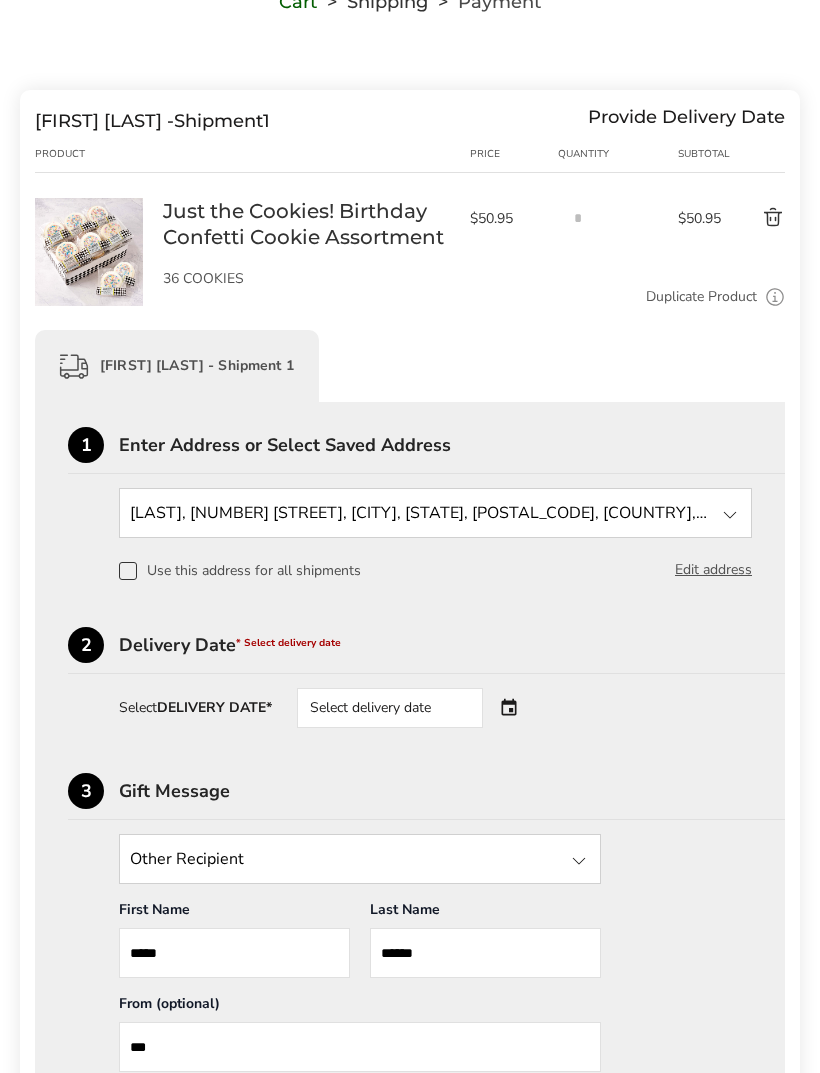 scroll, scrollTop: 220, scrollLeft: 0, axis: vertical 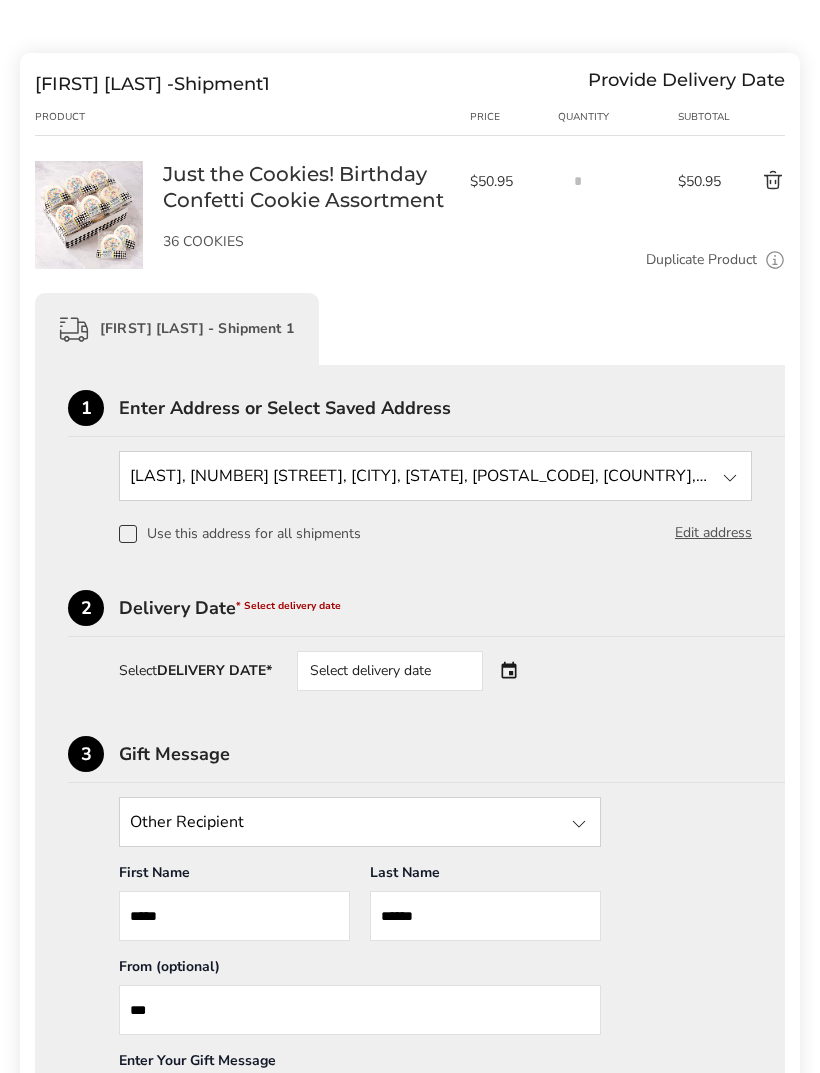 click on "Select delivery date" at bounding box center (390, 672) 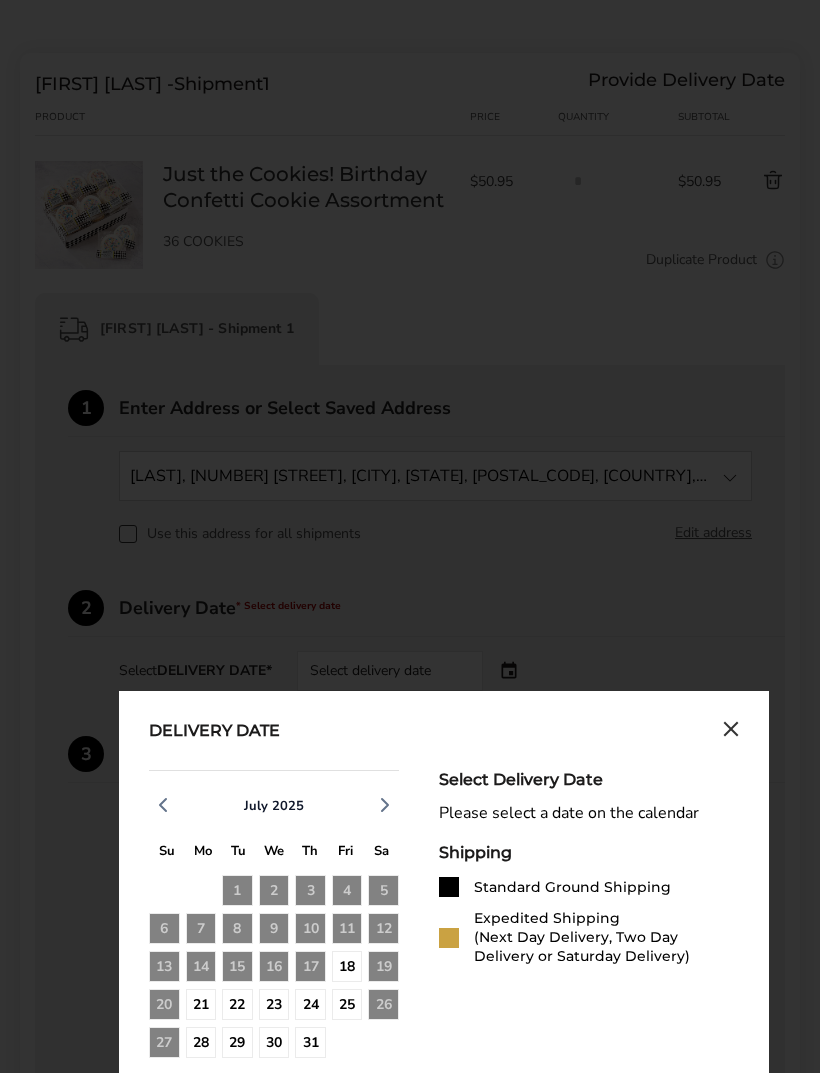 click on "18" 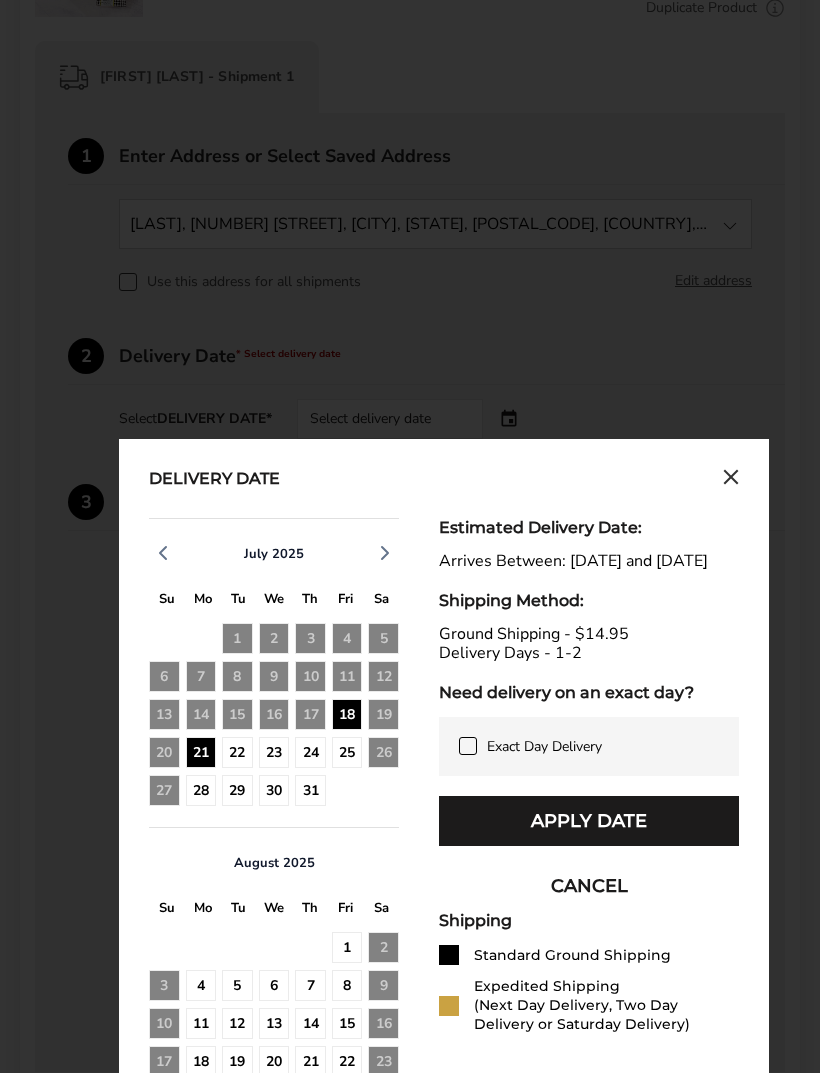 scroll, scrollTop: 475, scrollLeft: 0, axis: vertical 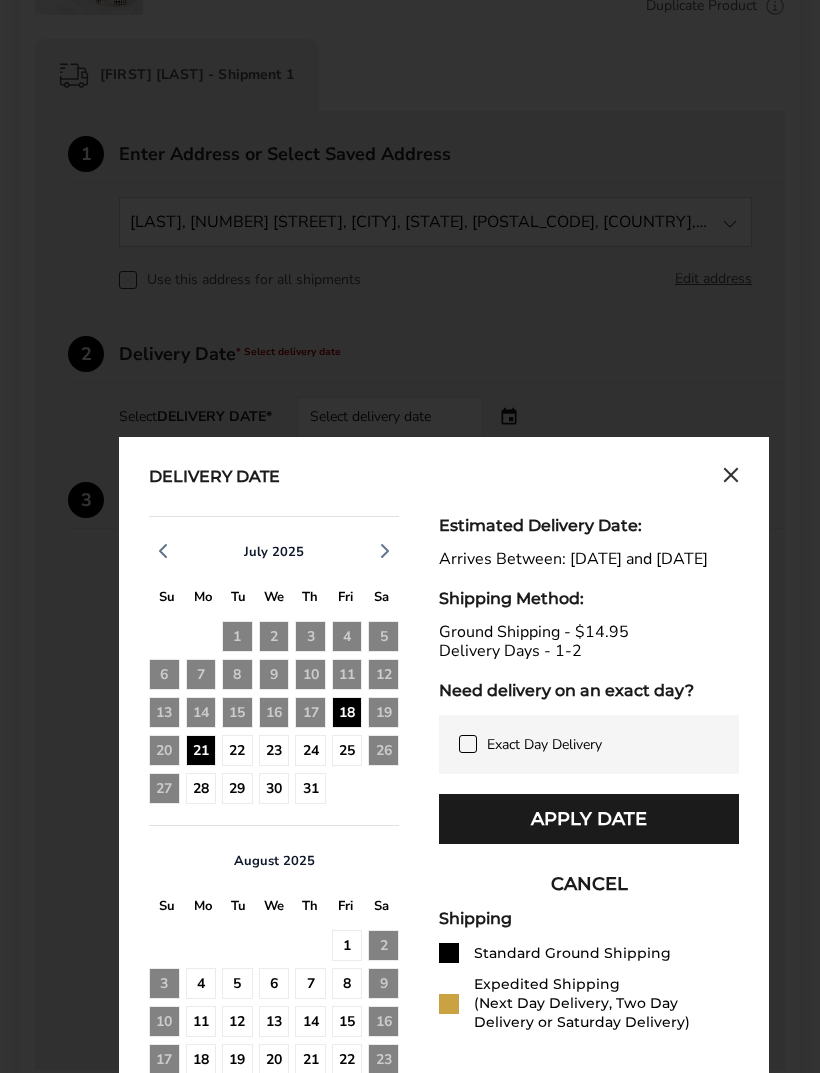 click on "Need delivery on an exact day?" 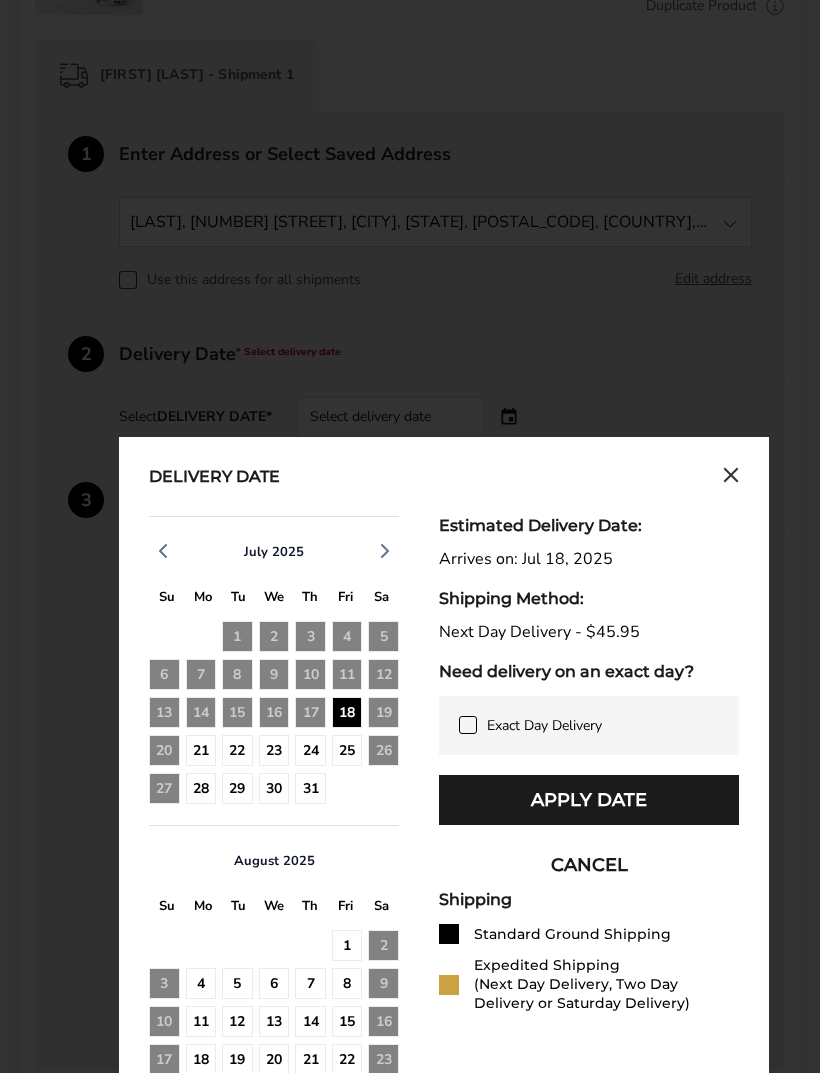 click on "17" 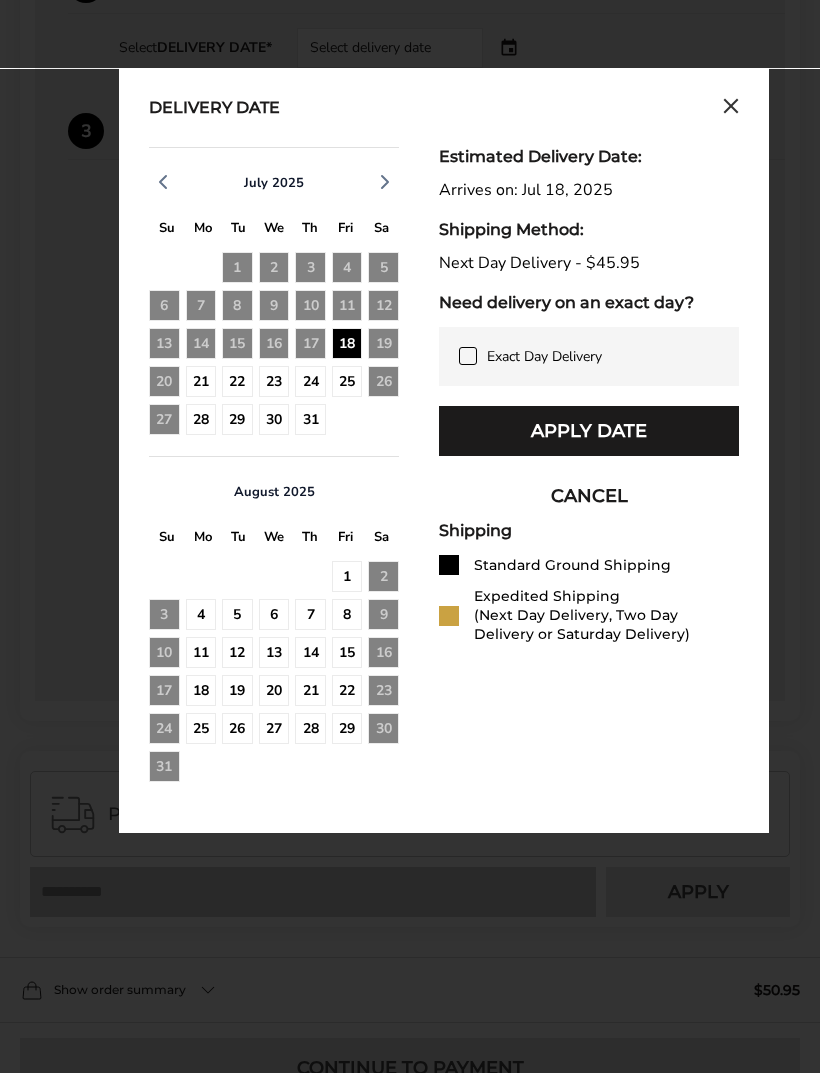 scroll, scrollTop: 844, scrollLeft: 0, axis: vertical 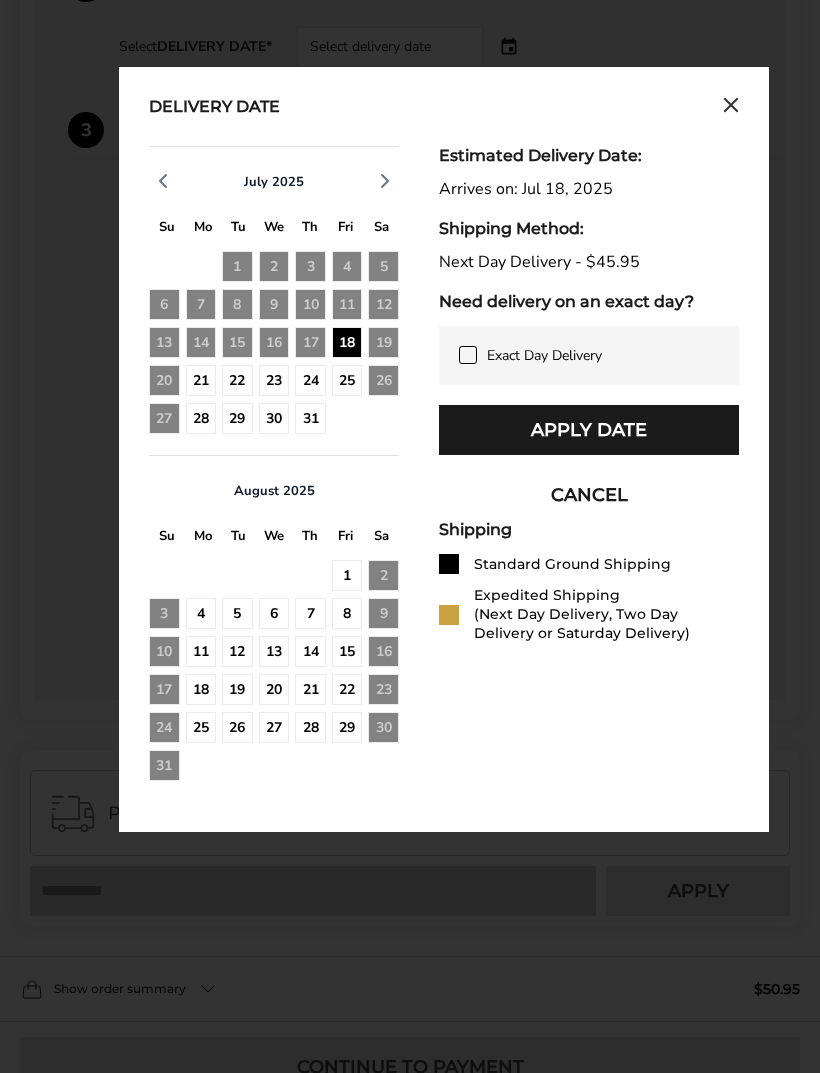 click on "Expedited Shipping  (Next Day Delivery, Two Day Delivery or Saturday Delivery)" at bounding box center [589, 615] 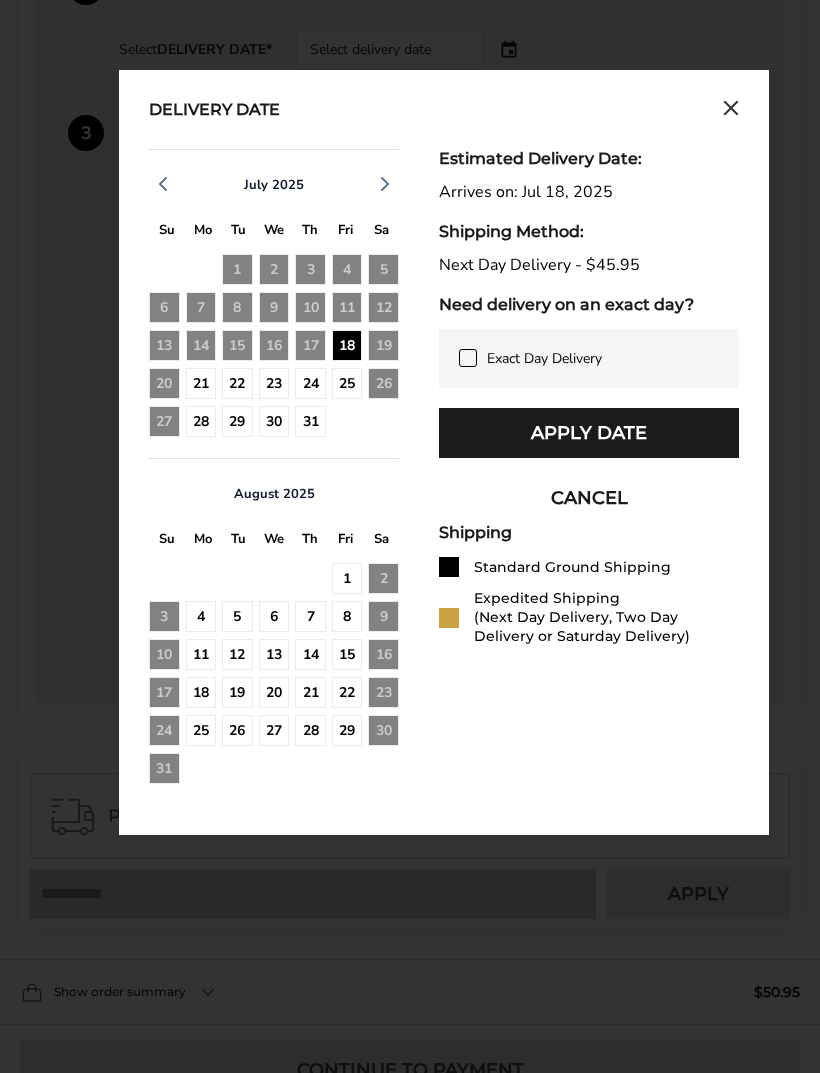 click on "Expedited Shipping  (Next Day Delivery, Two Day Delivery or Saturday Delivery)" at bounding box center [589, 618] 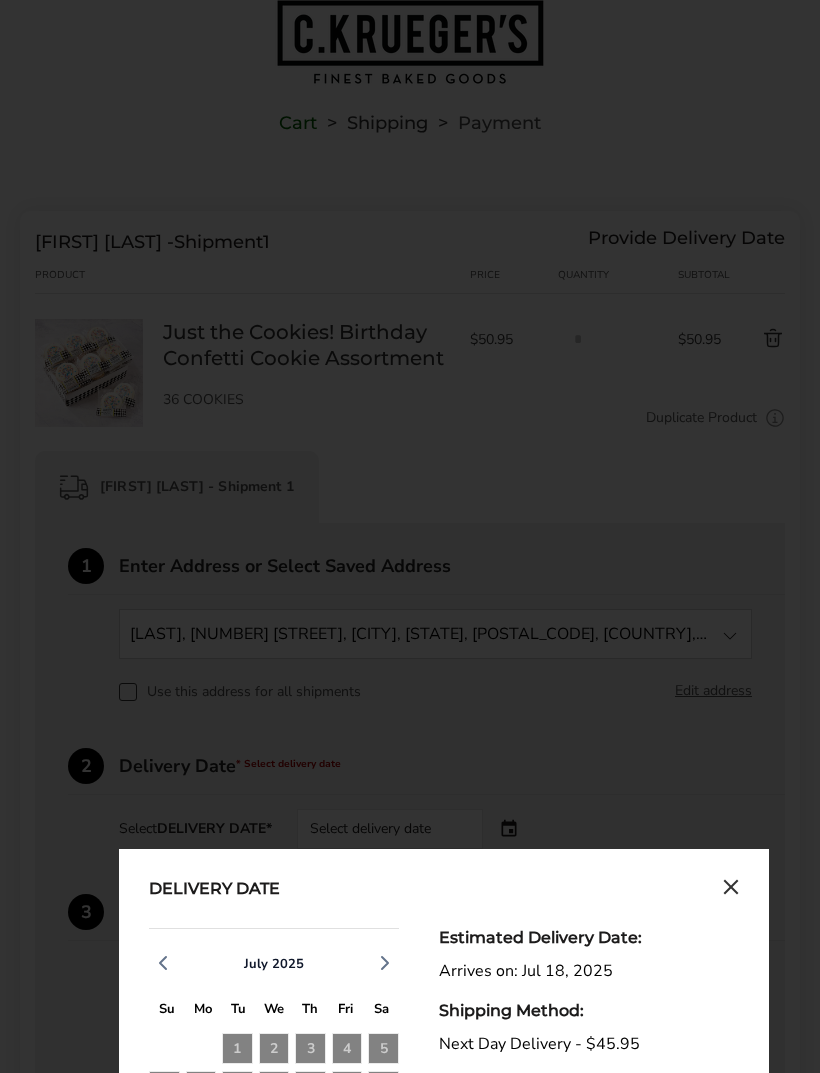 scroll, scrollTop: 0, scrollLeft: 0, axis: both 